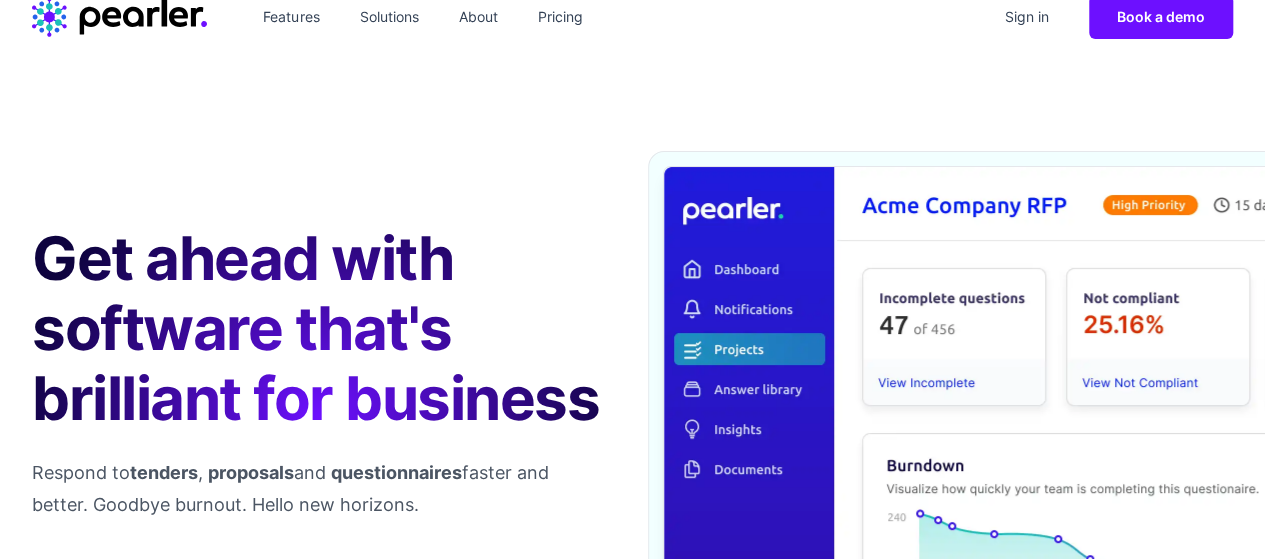 scroll, scrollTop: 100, scrollLeft: 0, axis: vertical 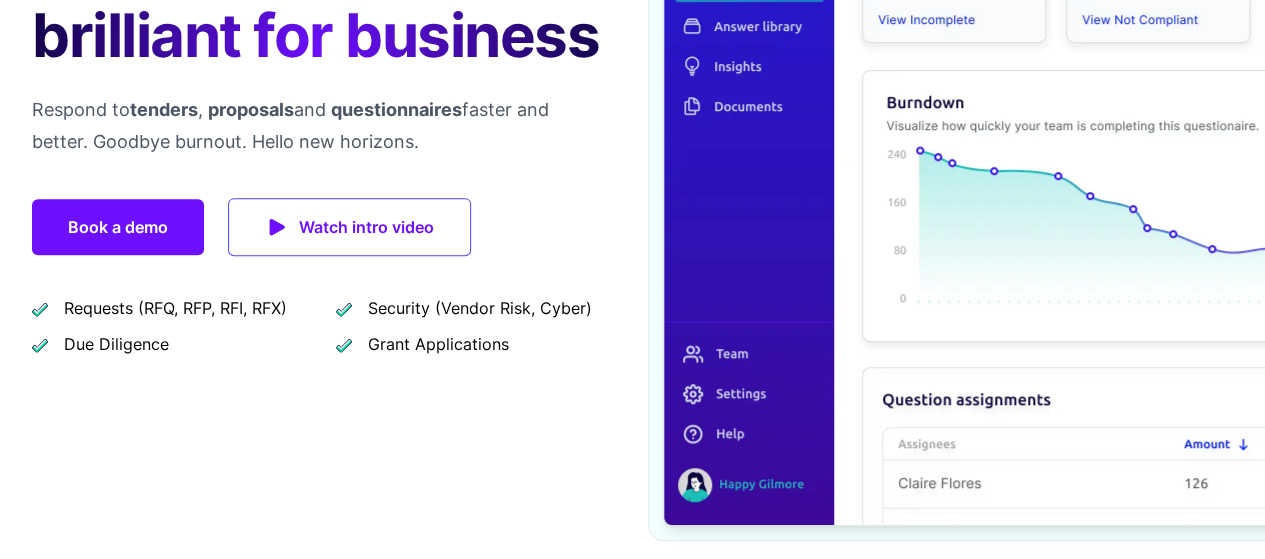 click on "Watch intro video" at bounding box center (366, 227) 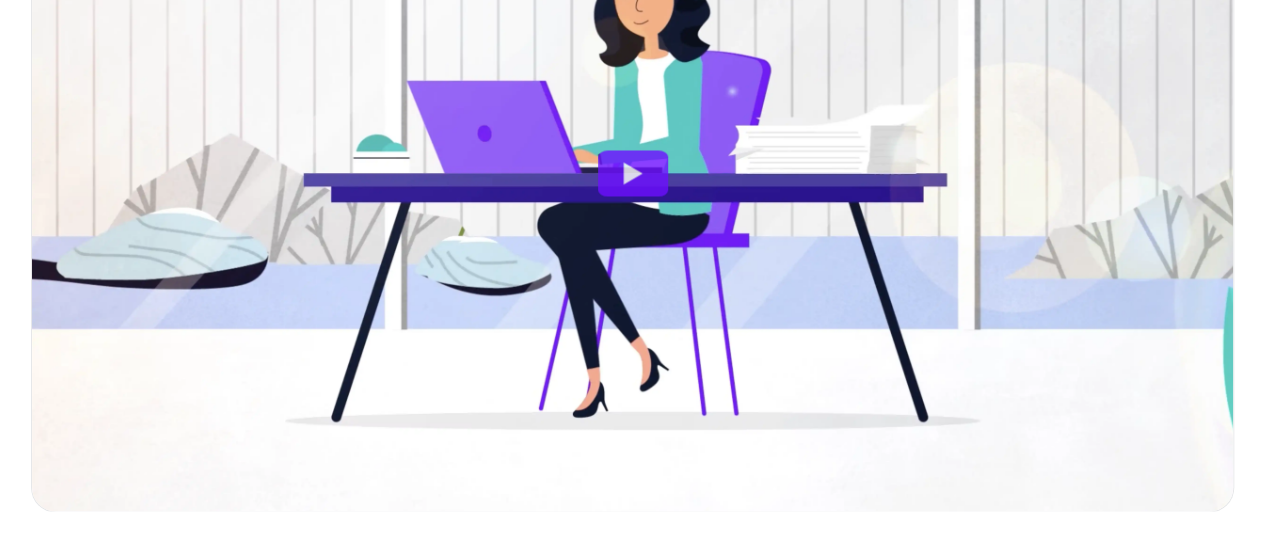 scroll, scrollTop: 1693, scrollLeft: 0, axis: vertical 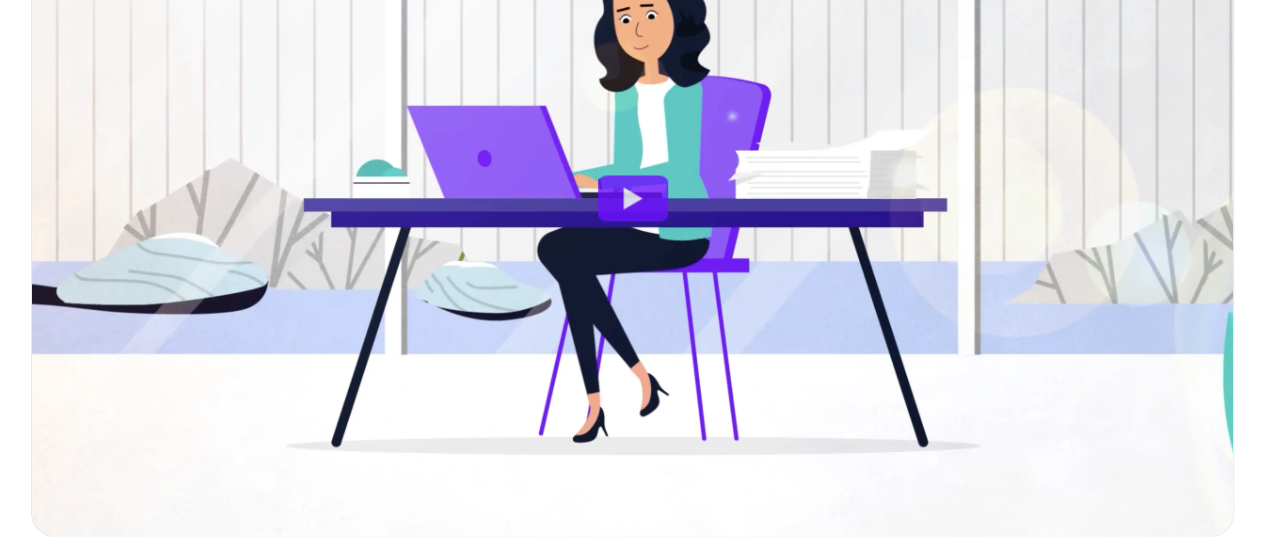 click at bounding box center (633, 198) 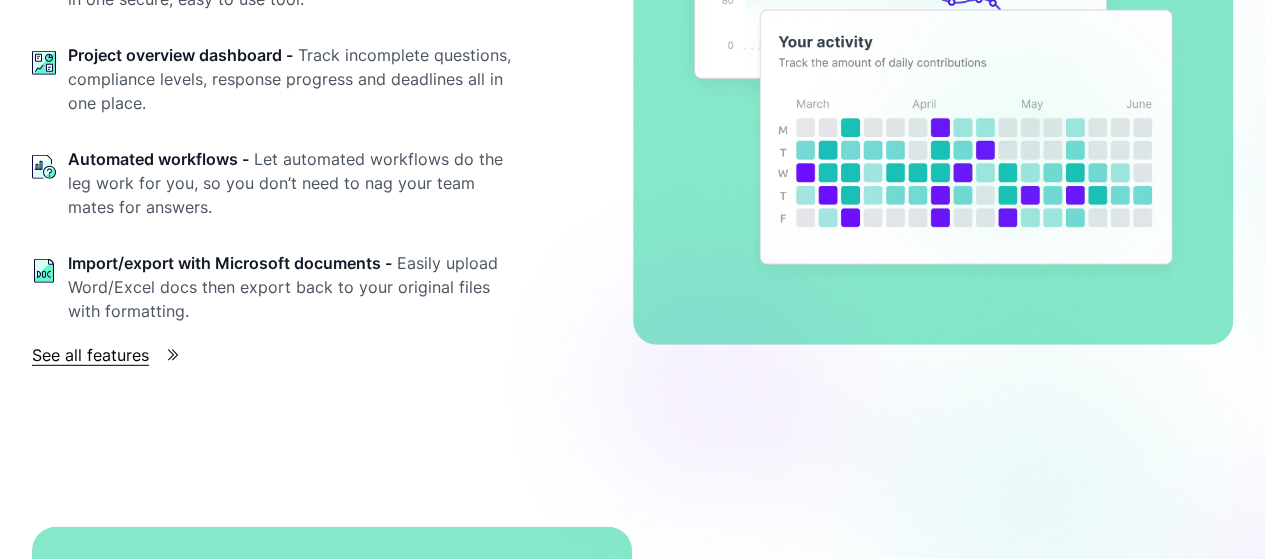 scroll, scrollTop: 2693, scrollLeft: 0, axis: vertical 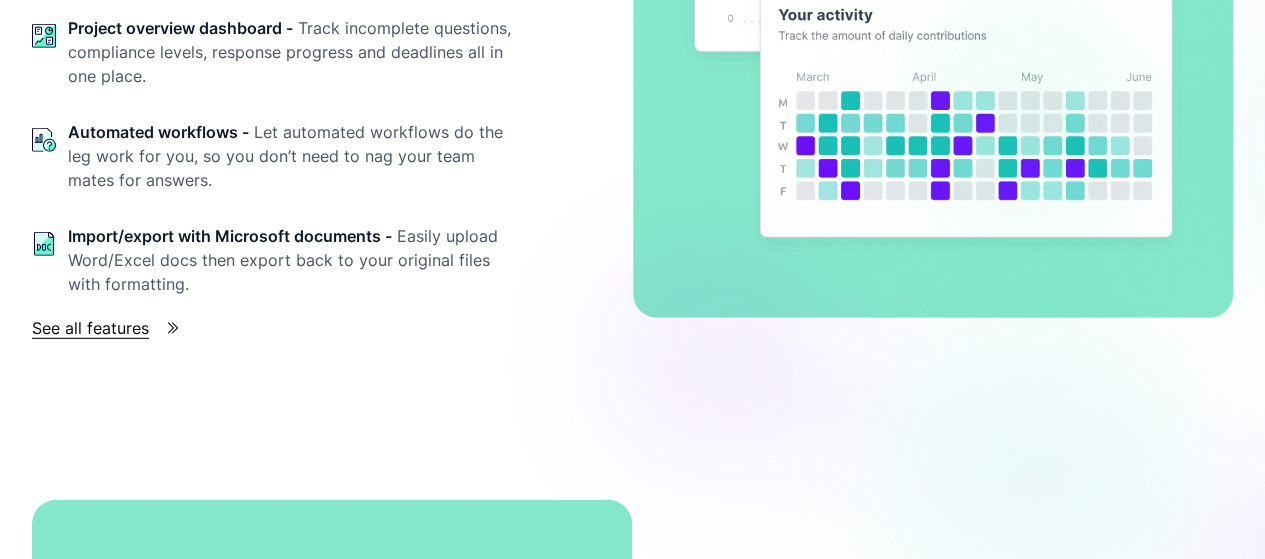 click on "See all features" at bounding box center (90, 328) 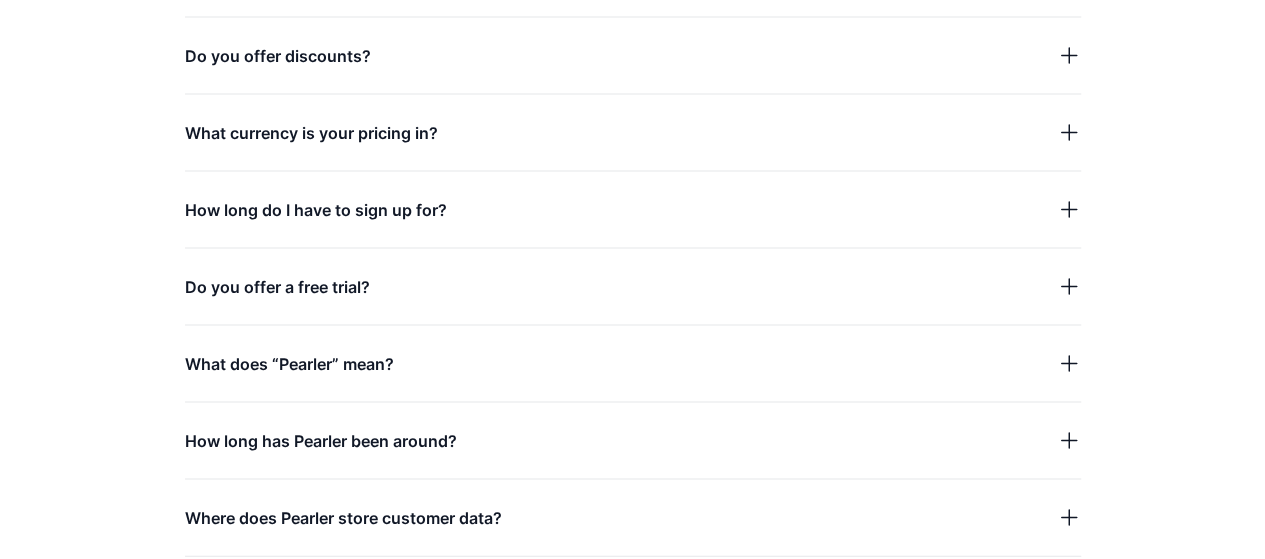 scroll, scrollTop: 5795, scrollLeft: 0, axis: vertical 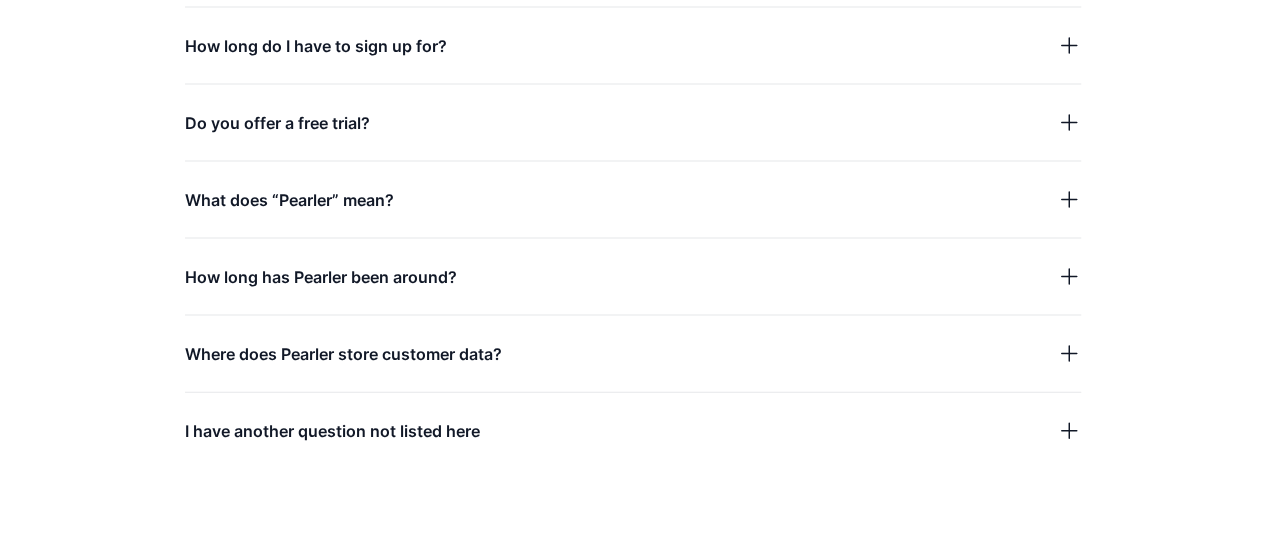click on "How does your billing work? Do you offer discounts? What currency is your pricing in? How long do I have to sign up for? Do you offer a free trial? What does “Pearler” mean? How long has Pearler been around? Where does Pearler store customer data? I have another question not listed here" at bounding box center (633, 110) 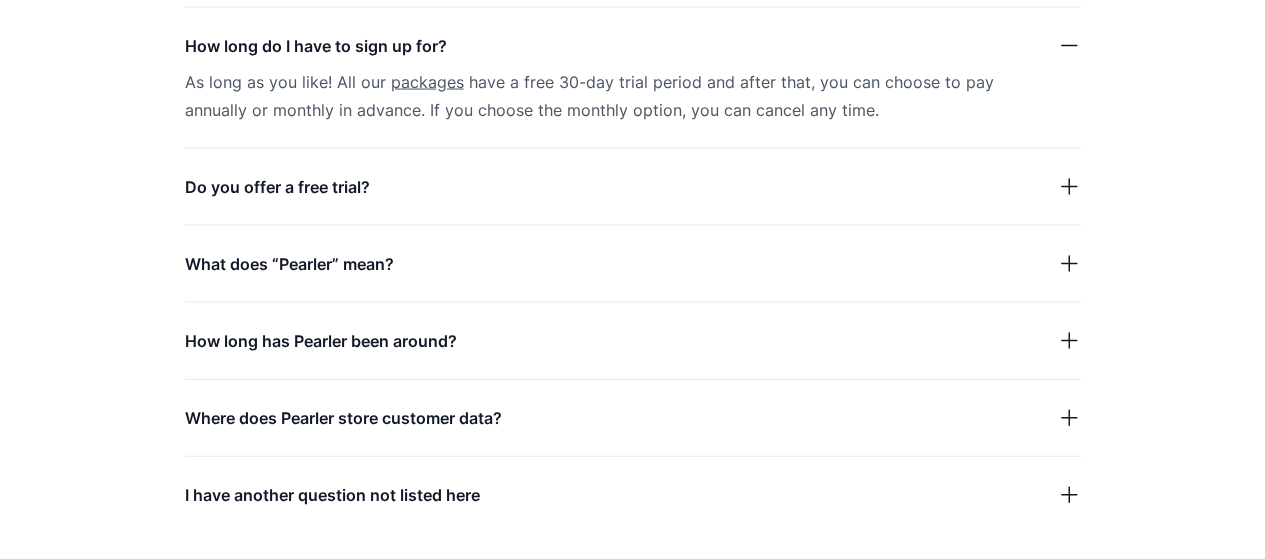 click 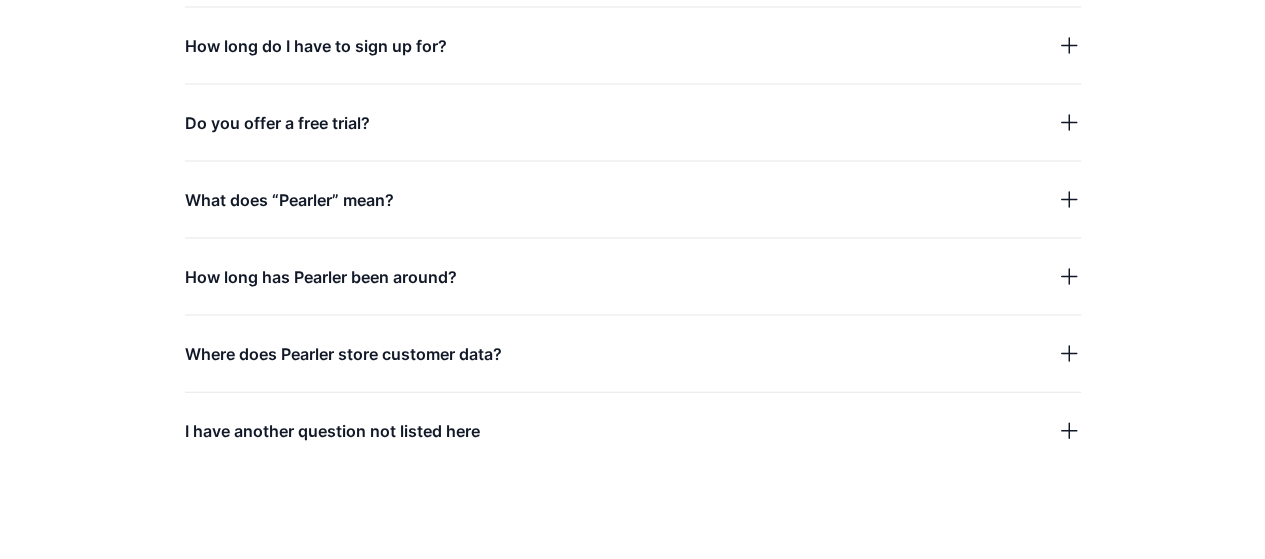 click on "What does “Pearler” mean?" at bounding box center [633, 200] 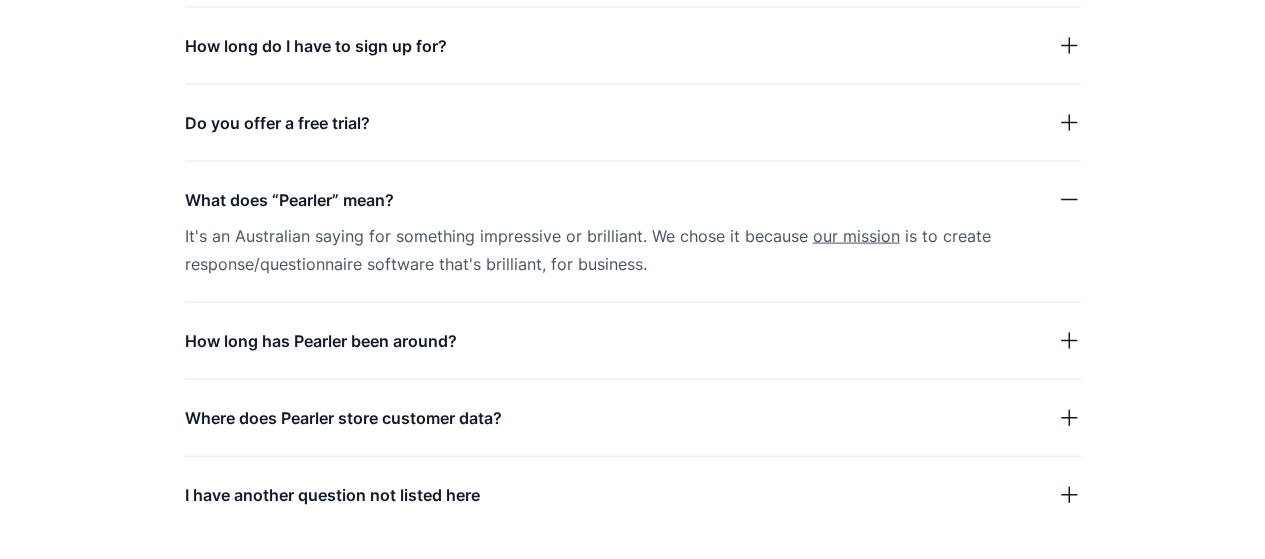 click 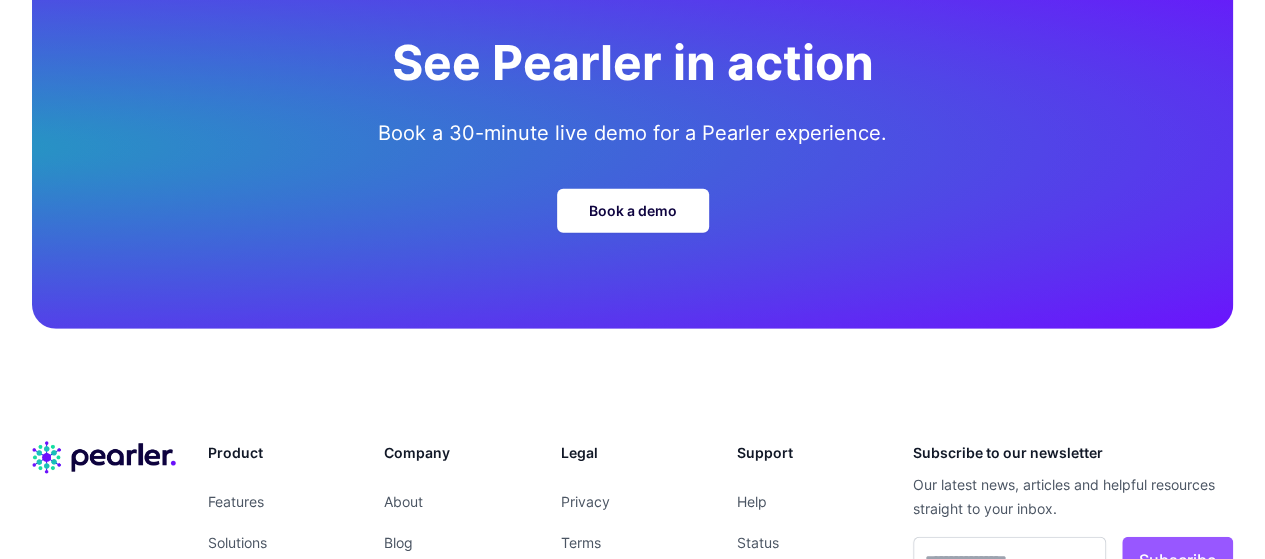 scroll, scrollTop: 6615, scrollLeft: 0, axis: vertical 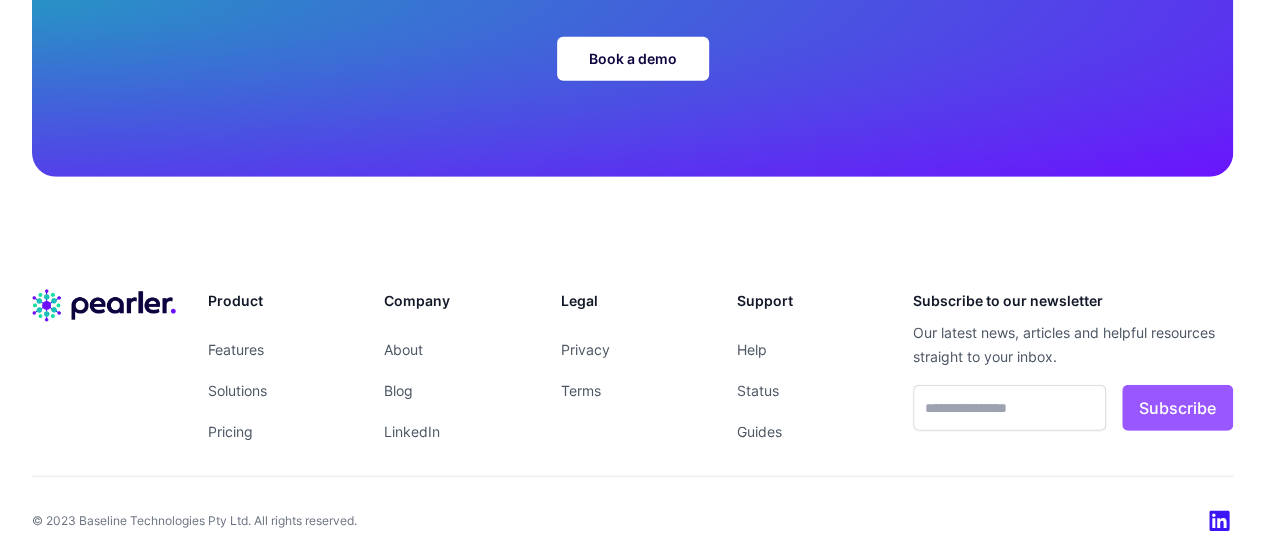 click on "Features" at bounding box center (236, 349) 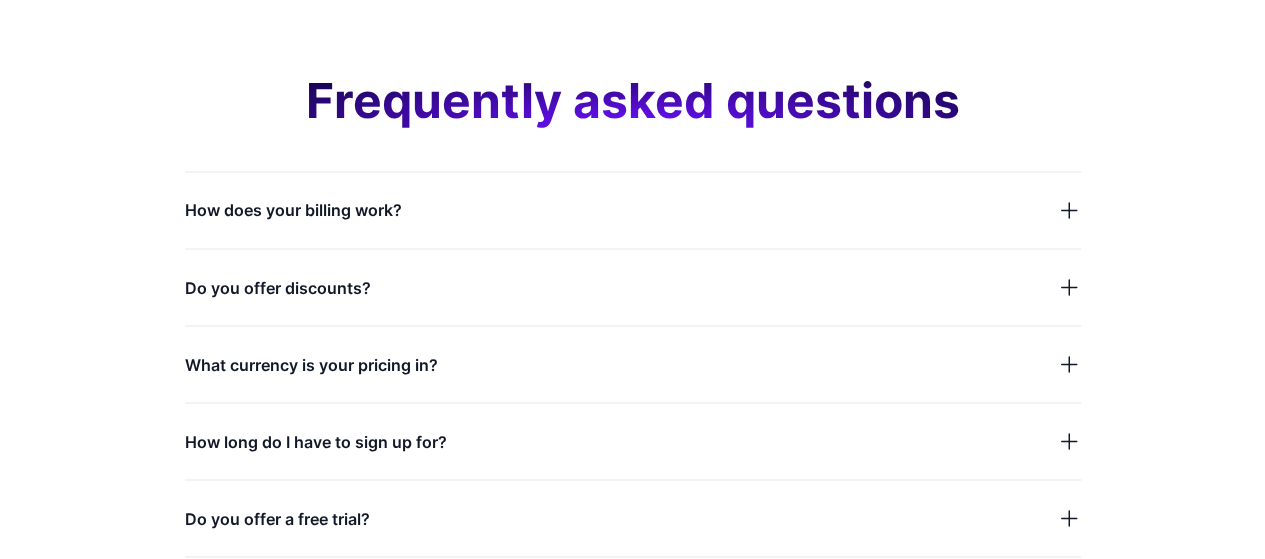 scroll, scrollTop: 5900, scrollLeft: 0, axis: vertical 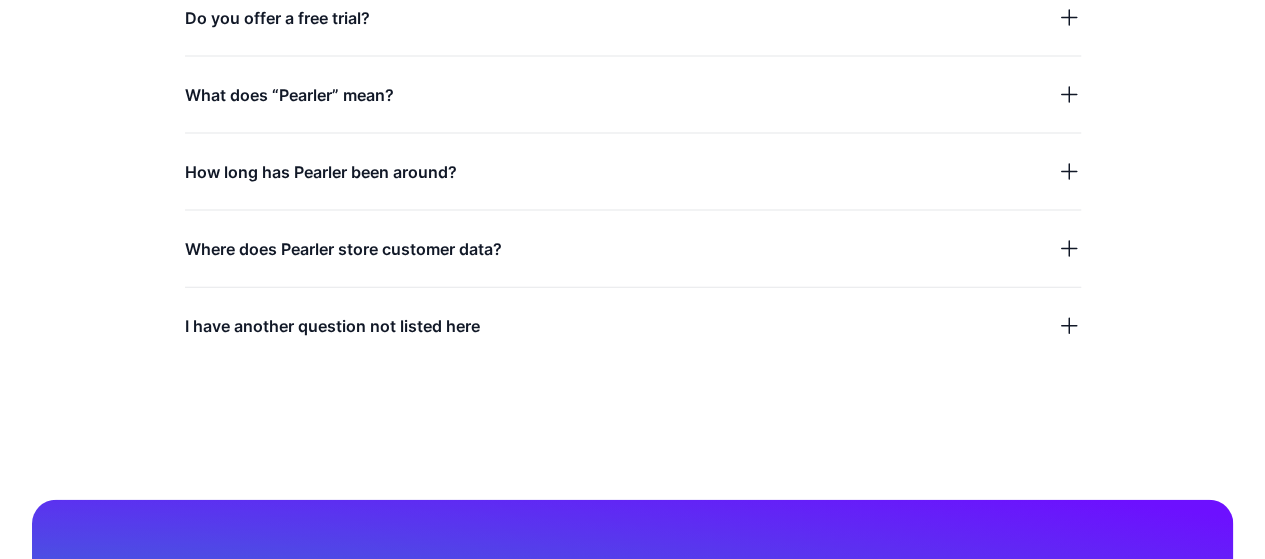 click 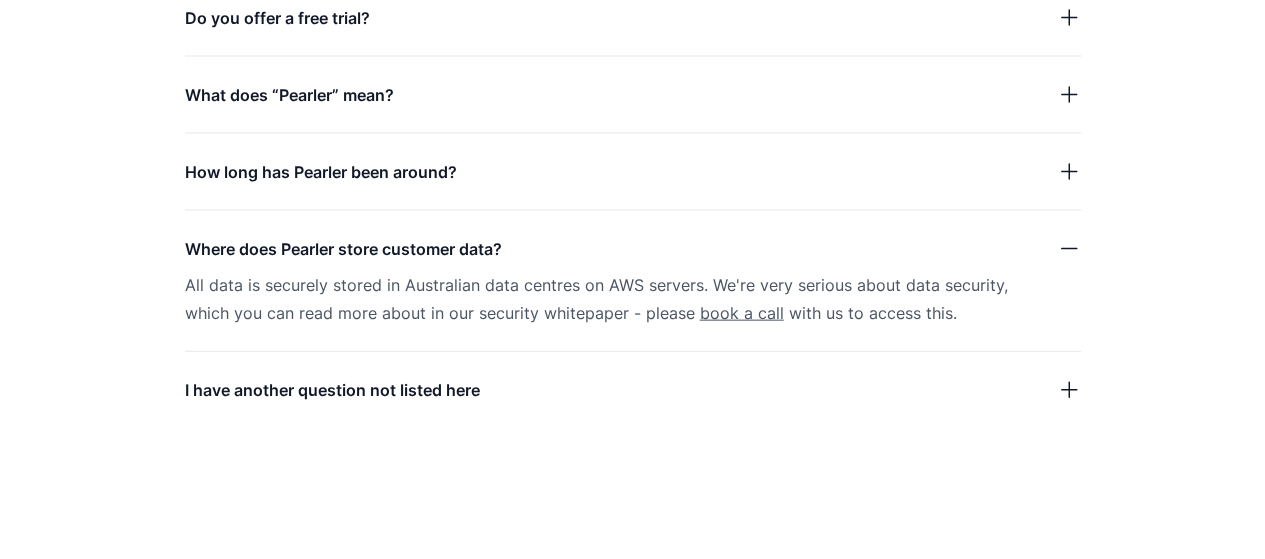 click 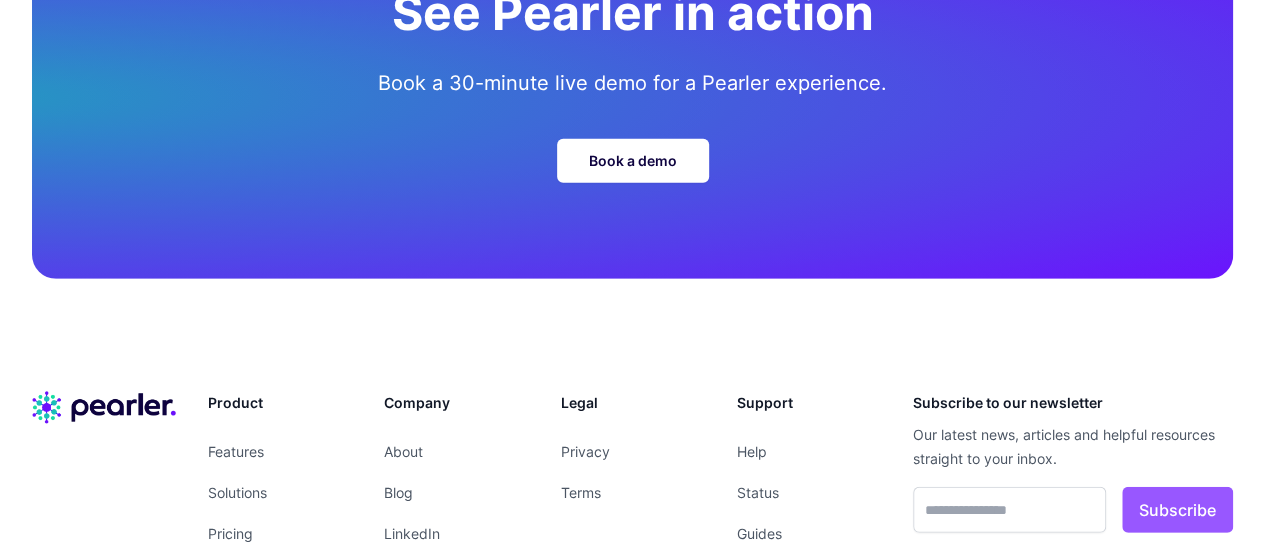 scroll, scrollTop: 6615, scrollLeft: 0, axis: vertical 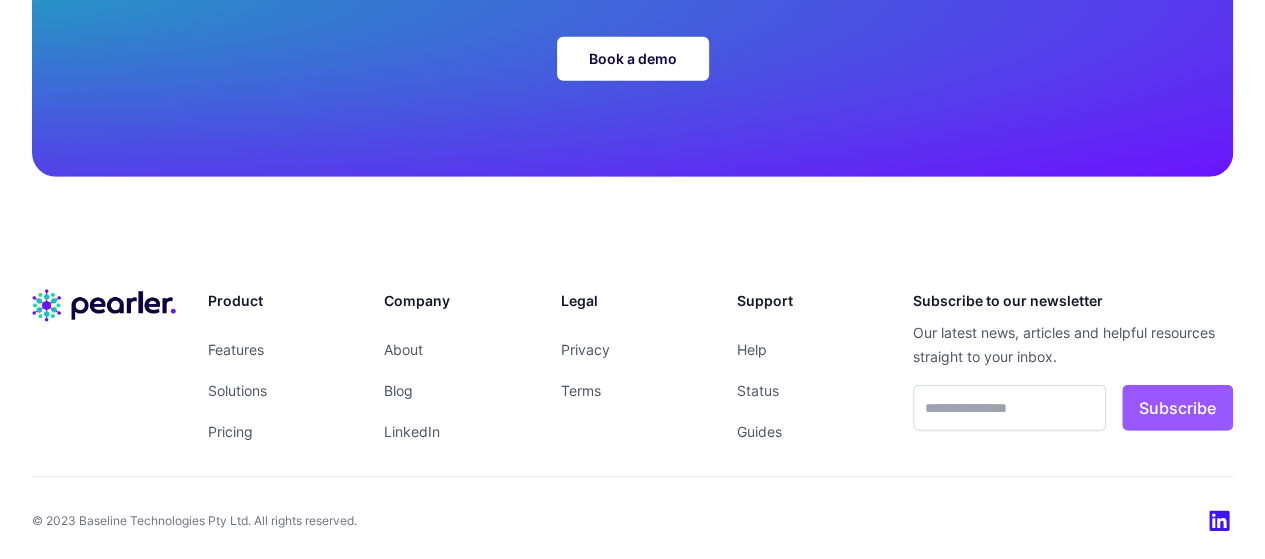 click on "Solutions" at bounding box center (237, 390) 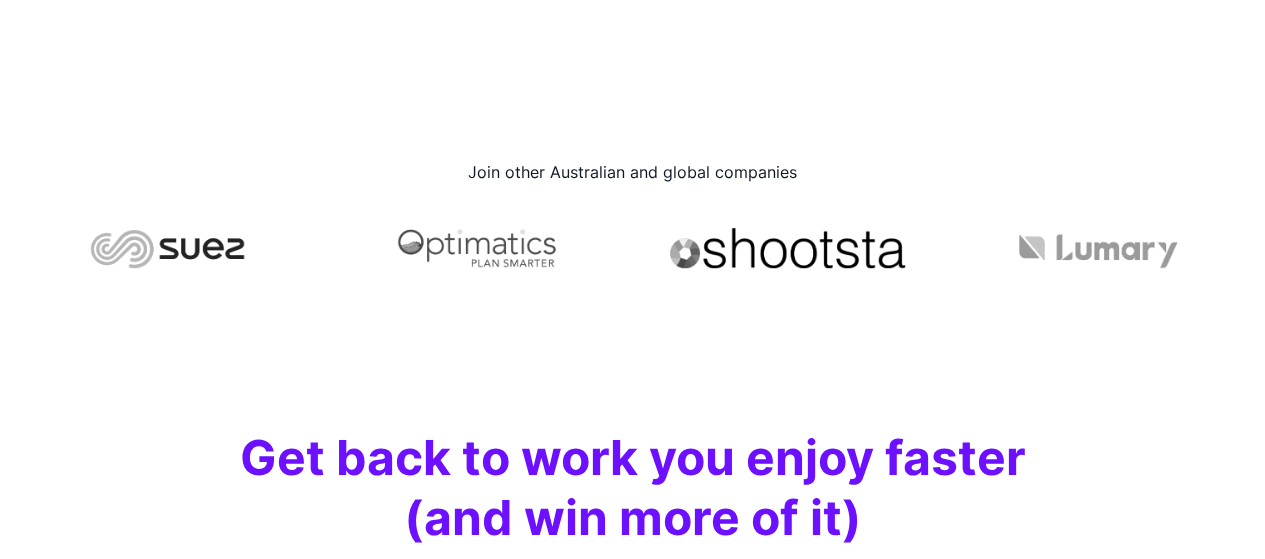 scroll, scrollTop: 500, scrollLeft: 0, axis: vertical 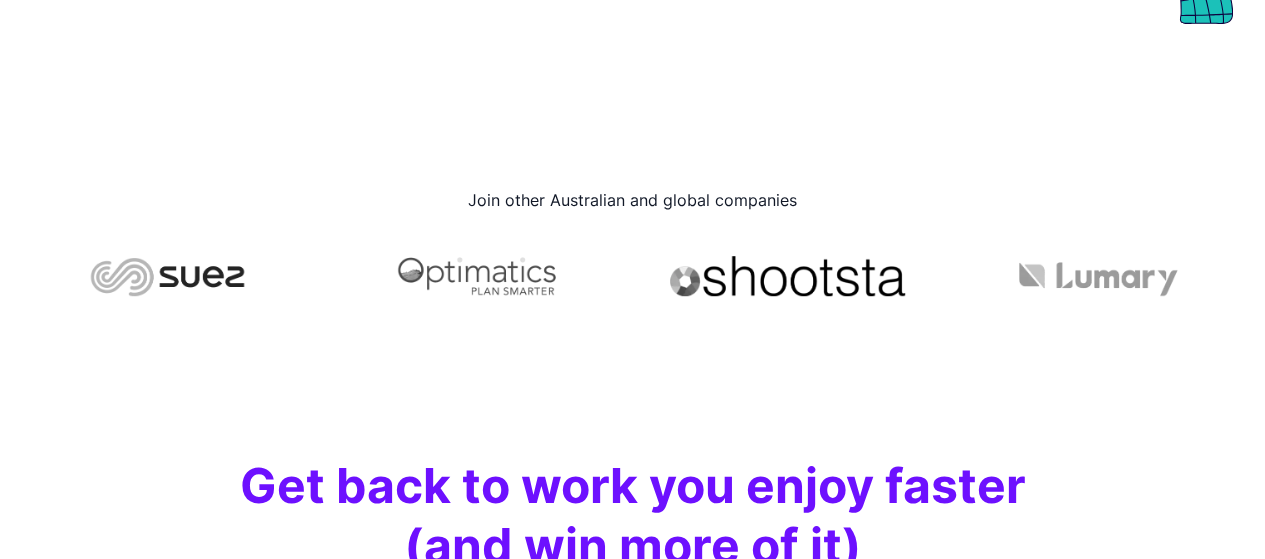 click at bounding box center [167, 276] 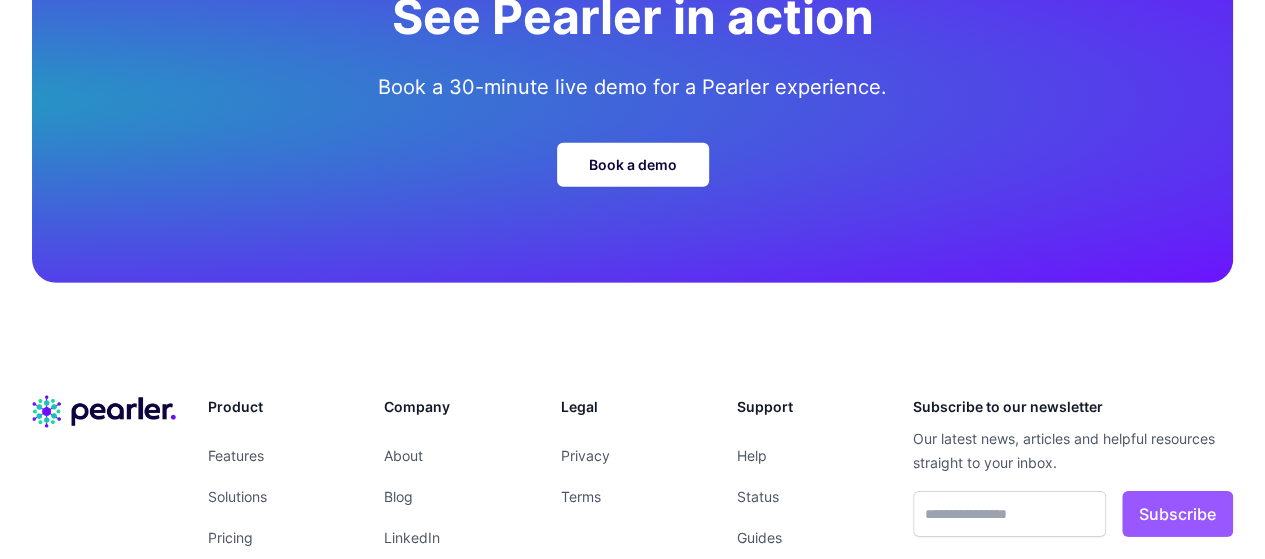 scroll, scrollTop: 6808, scrollLeft: 0, axis: vertical 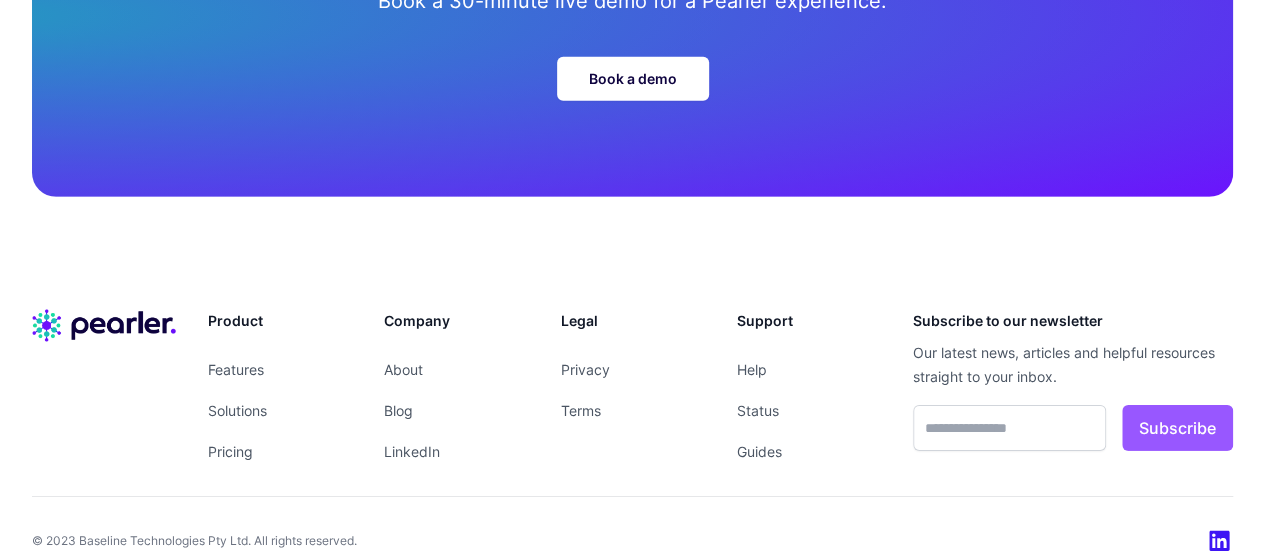 click on "Pricing" at bounding box center (230, 451) 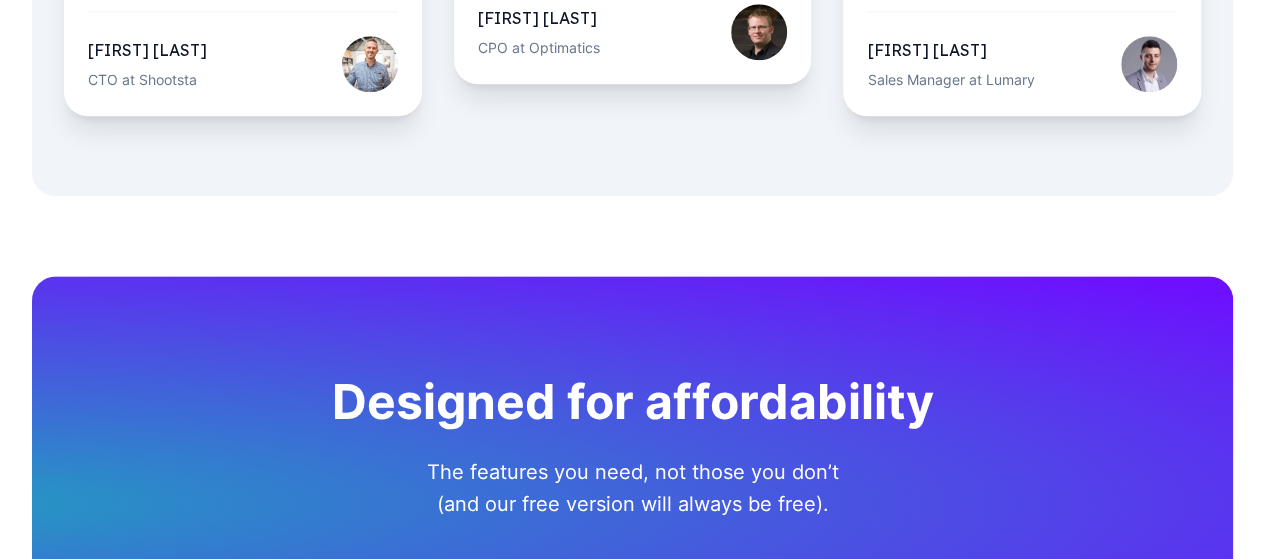 scroll, scrollTop: 4700, scrollLeft: 0, axis: vertical 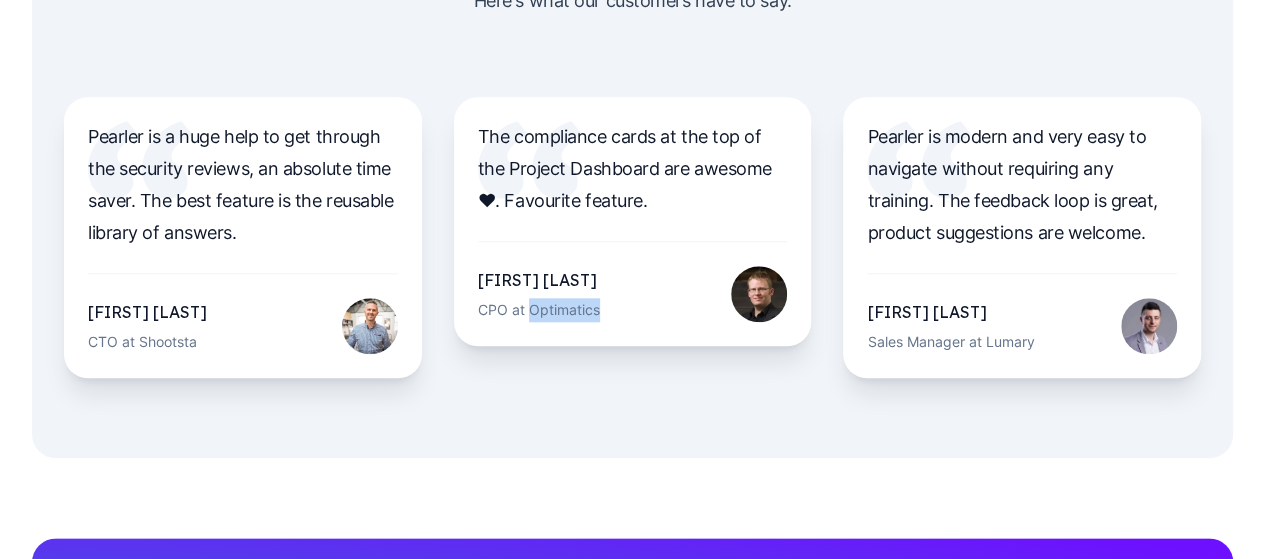 drag, startPoint x: 610, startPoint y: 303, endPoint x: 527, endPoint y: 297, distance: 83.21658 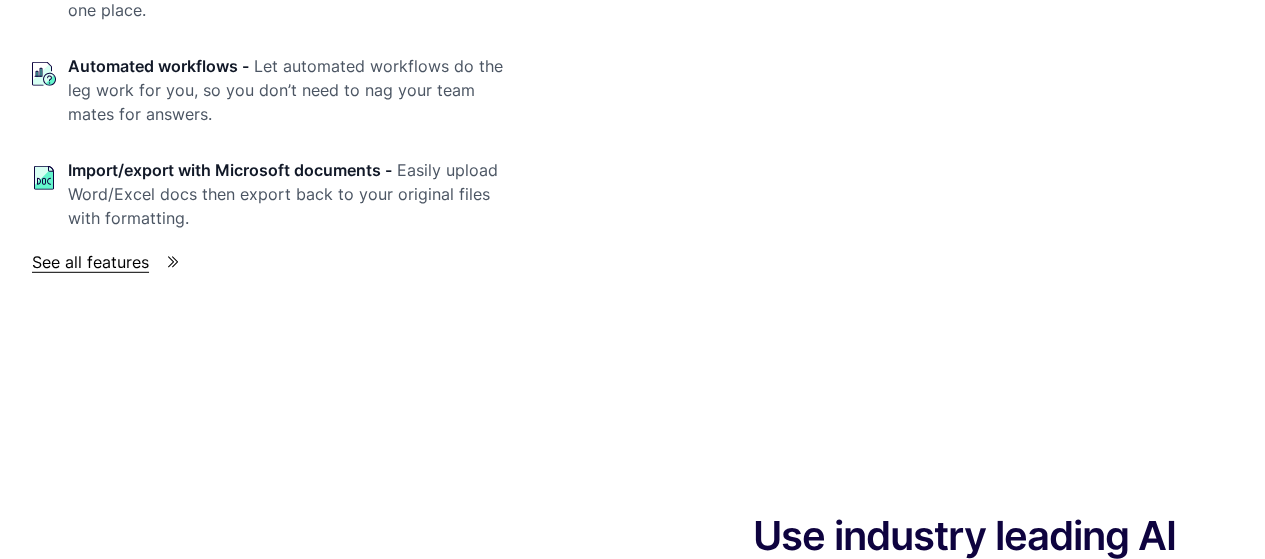 scroll, scrollTop: 2793, scrollLeft: 0, axis: vertical 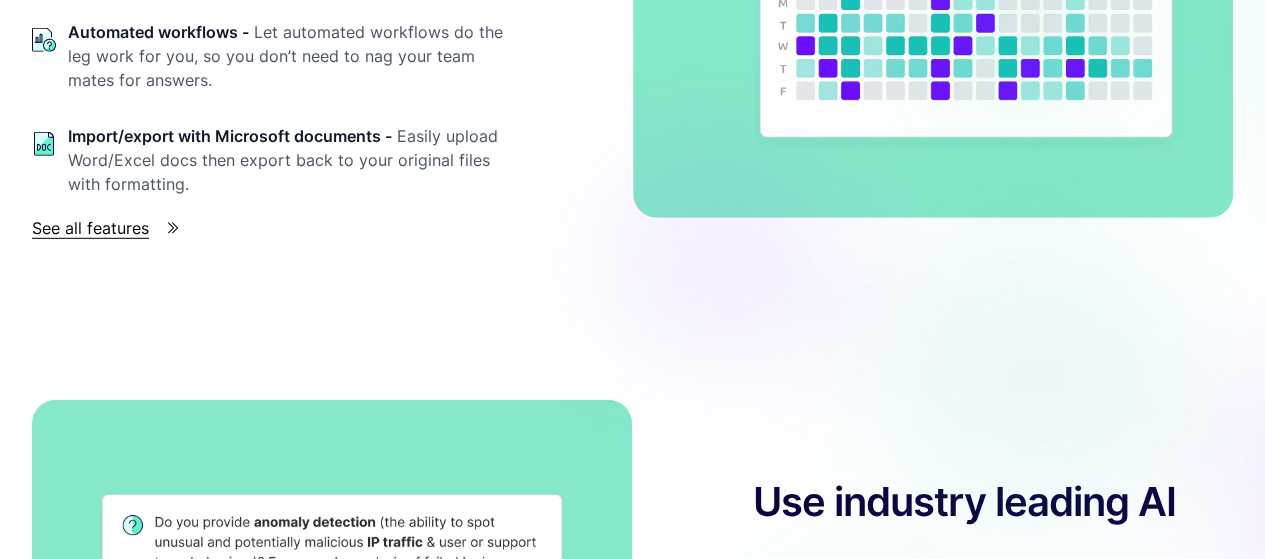 click on "See all features" at bounding box center [90, 228] 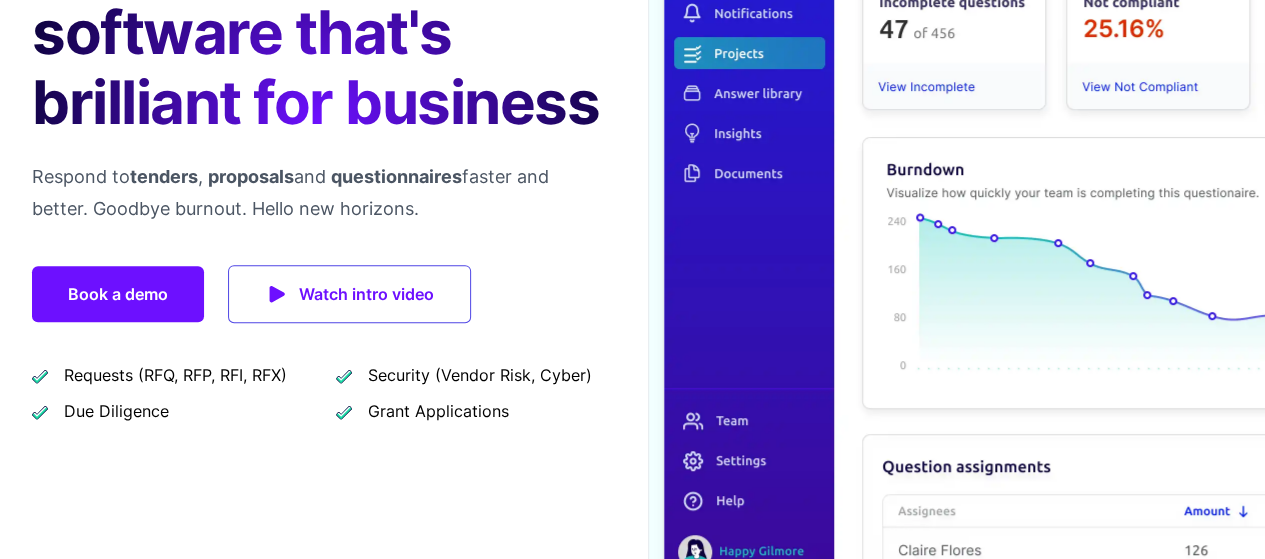 scroll, scrollTop: 400, scrollLeft: 0, axis: vertical 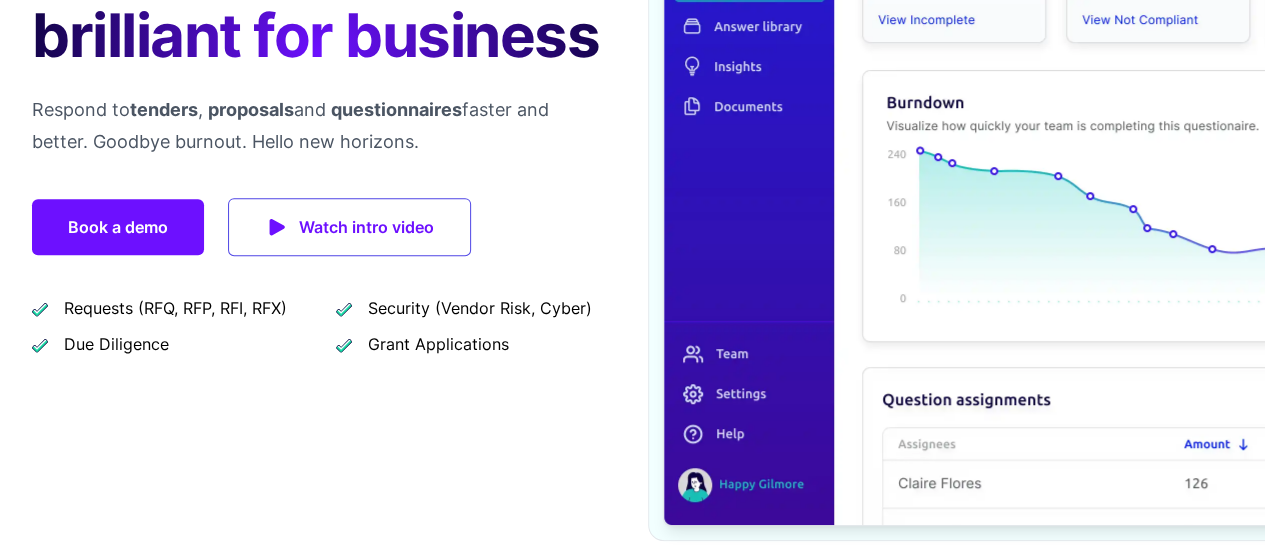 click on "Watch intro video" at bounding box center (366, 227) 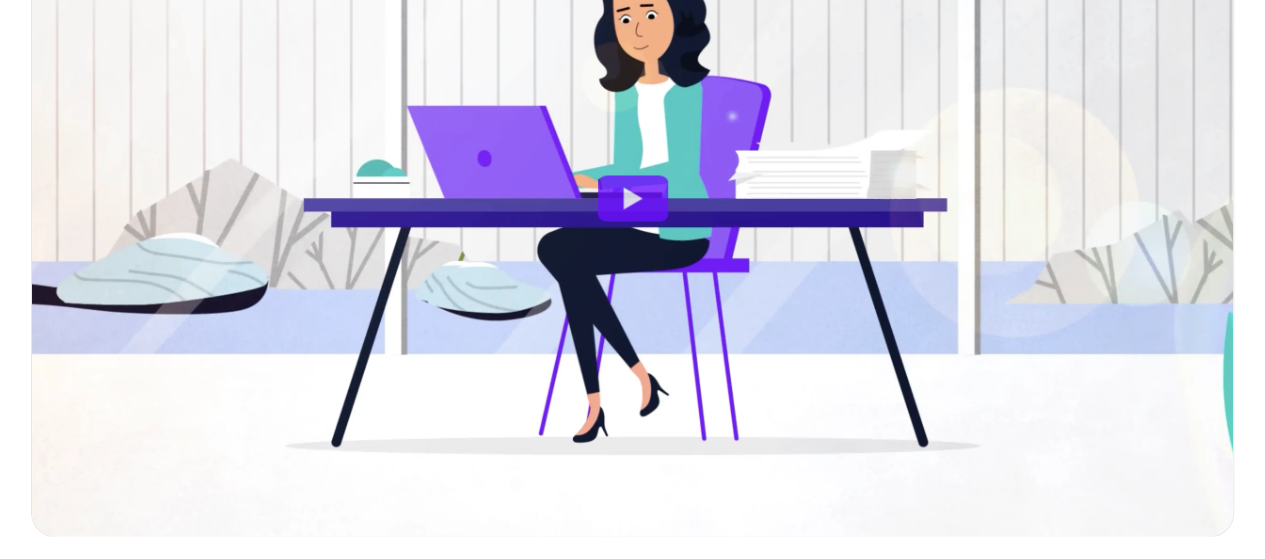 click at bounding box center [633, 198] 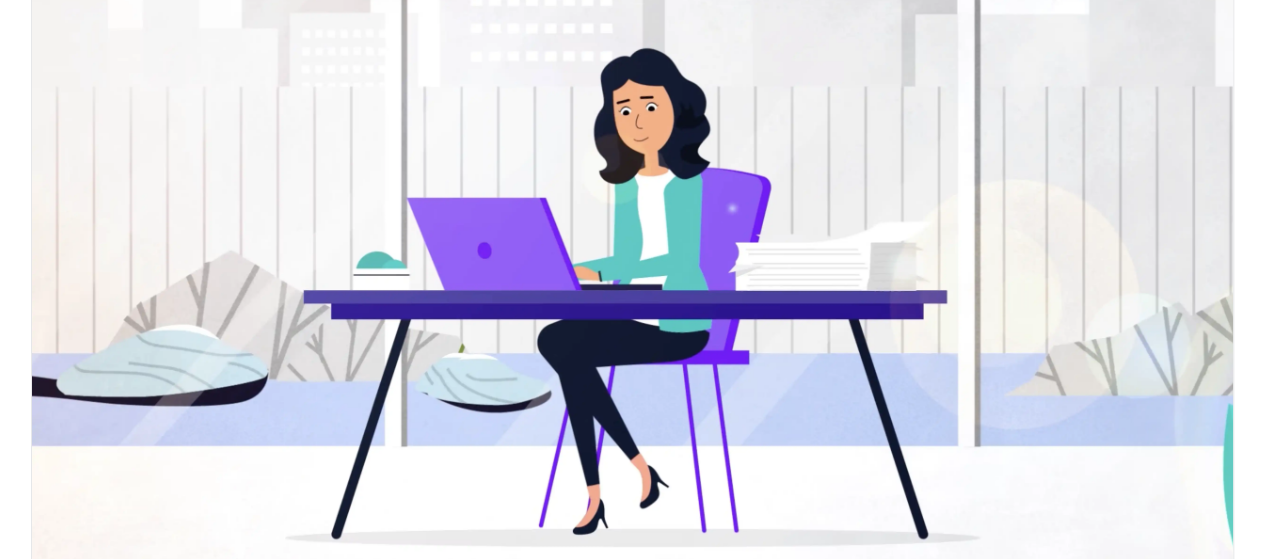 scroll, scrollTop: 1493, scrollLeft: 0, axis: vertical 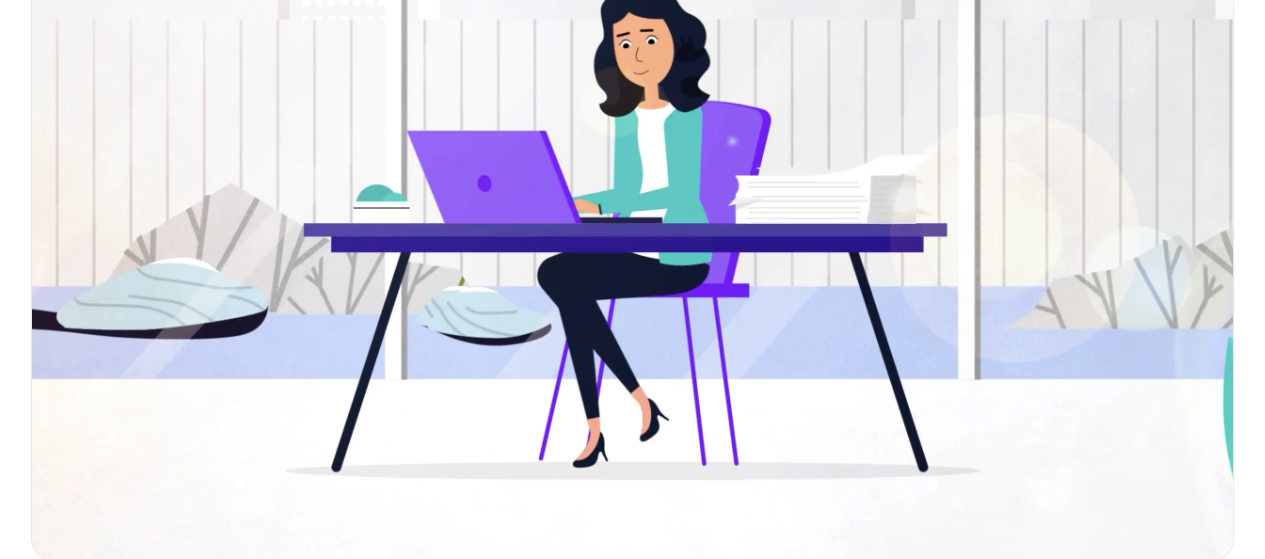 click at bounding box center [632, 223] 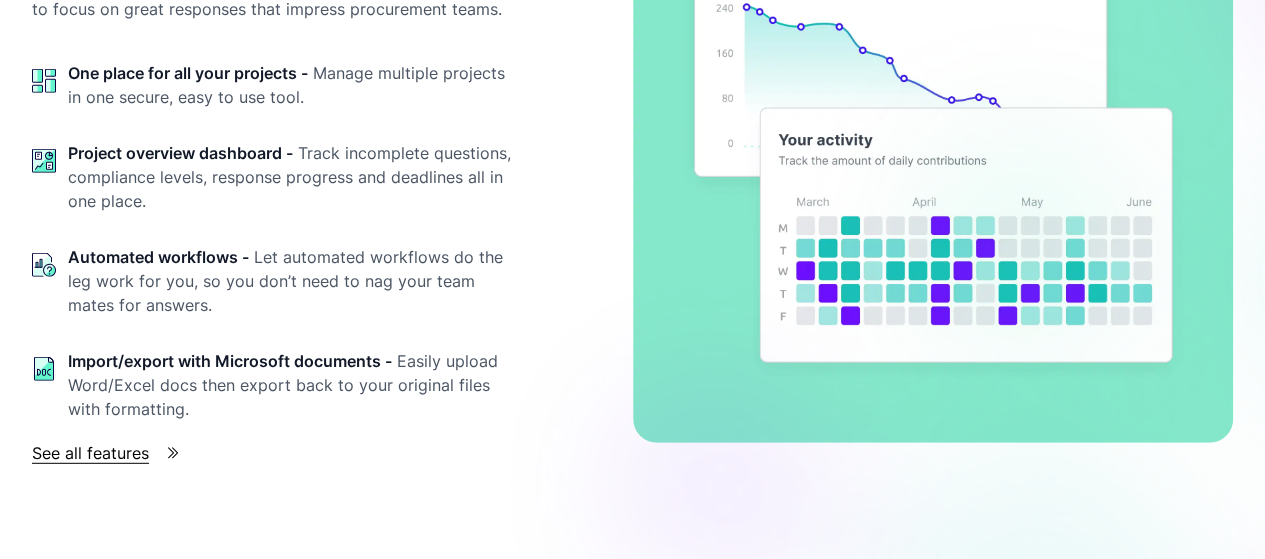 scroll, scrollTop: 2868, scrollLeft: 0, axis: vertical 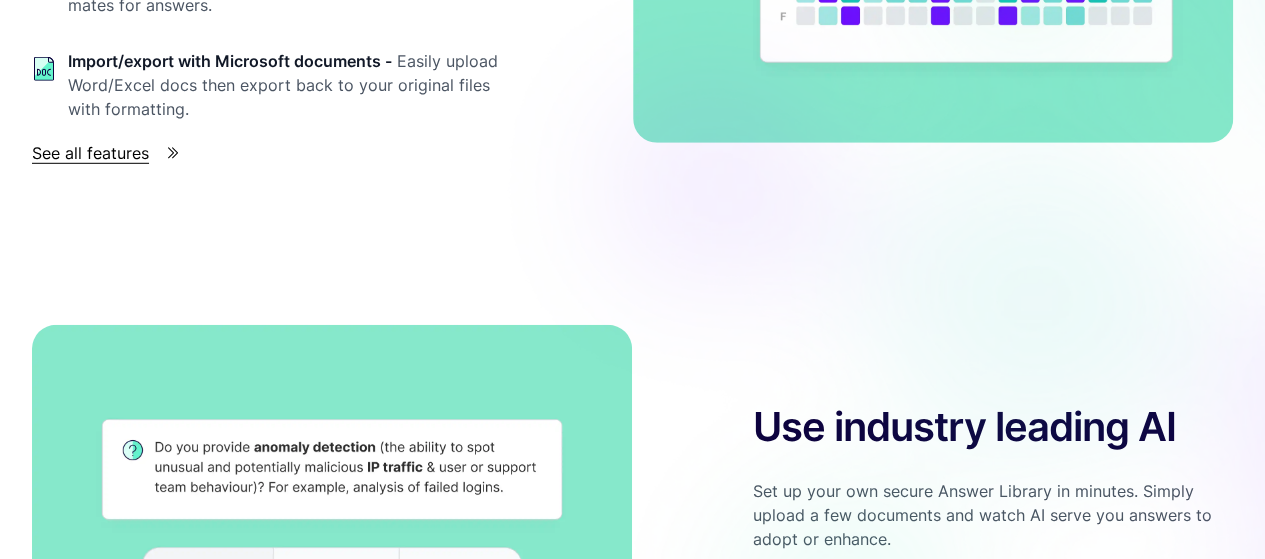 click on "See all features" at bounding box center (90, 153) 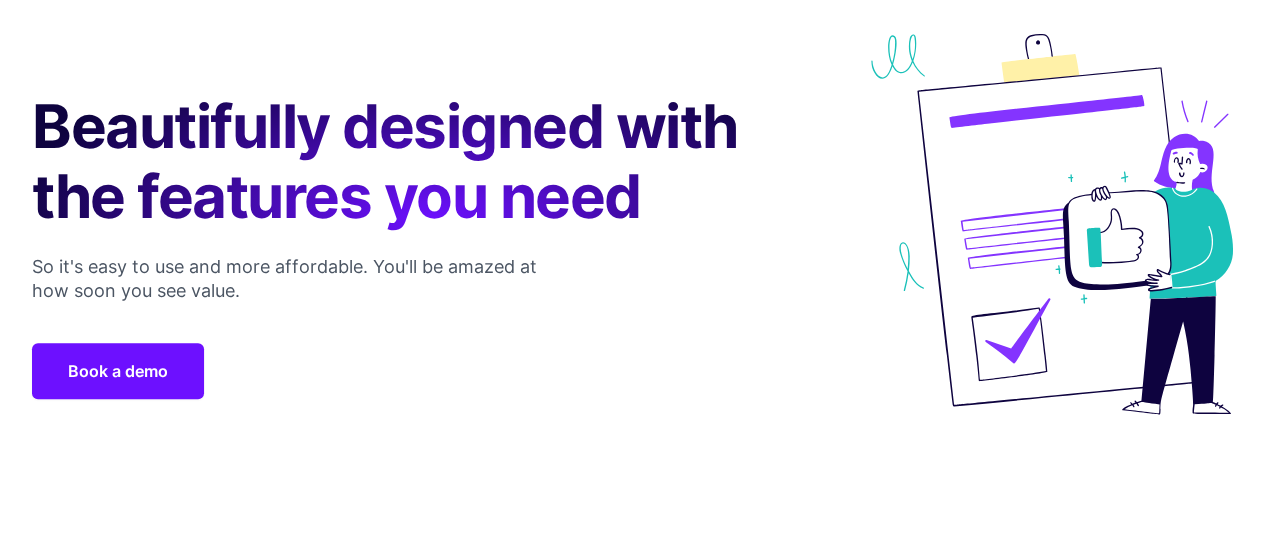 scroll, scrollTop: 0, scrollLeft: 0, axis: both 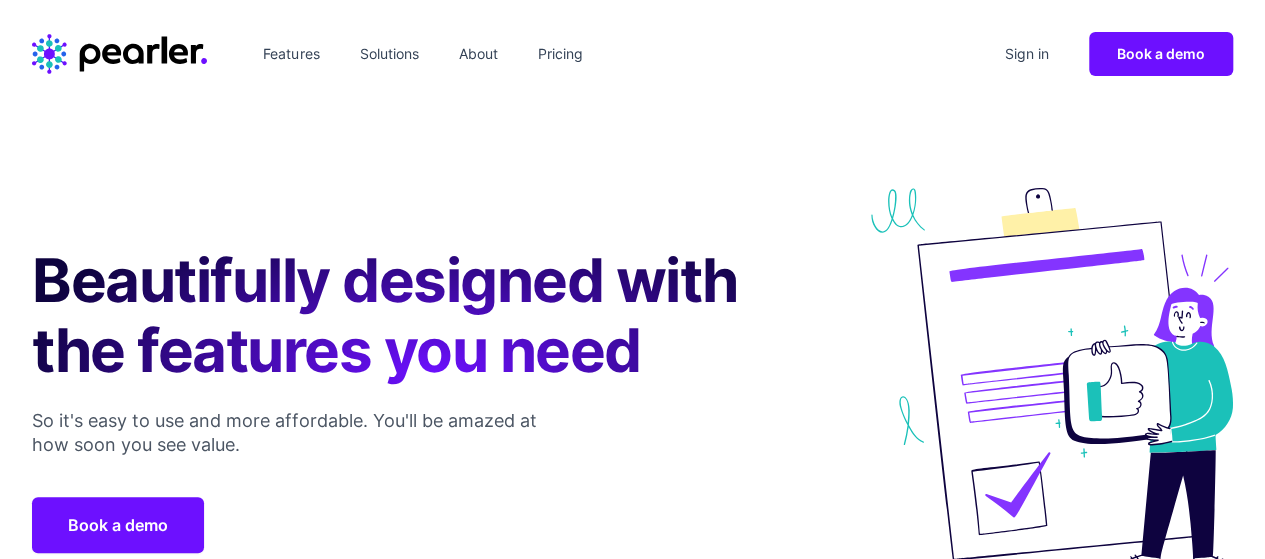 click on "Solutions" at bounding box center (388, 54) 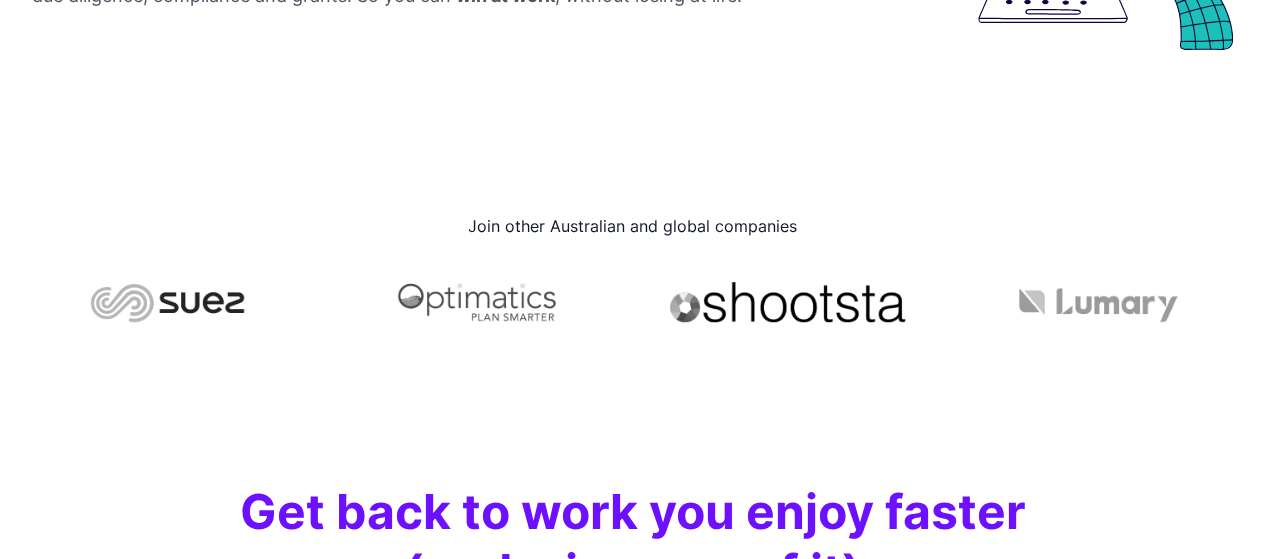 scroll, scrollTop: 500, scrollLeft: 0, axis: vertical 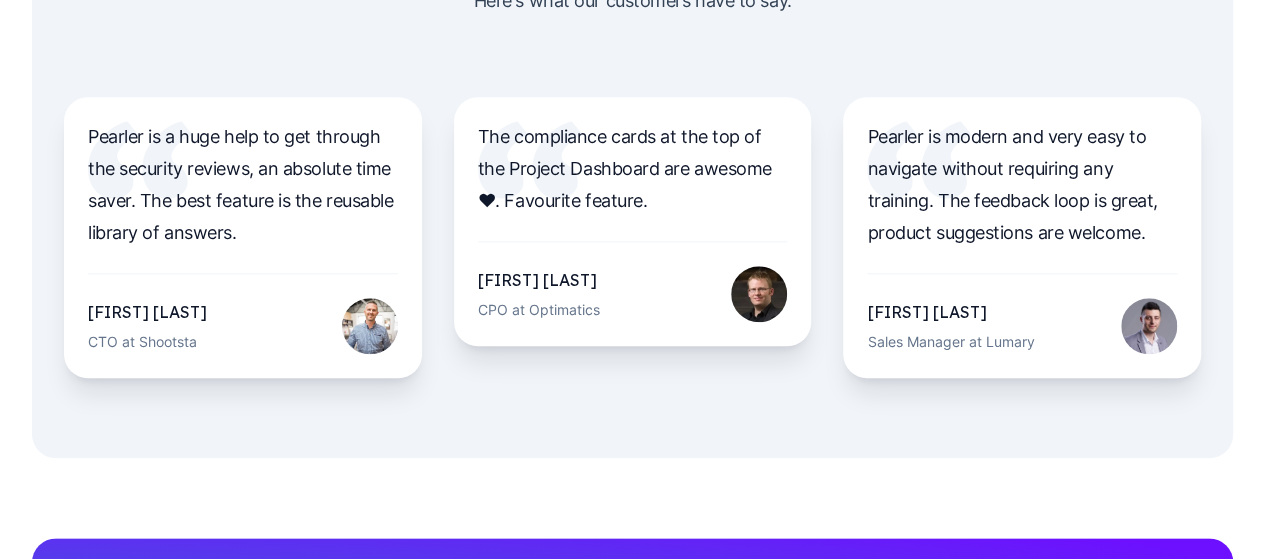 click on "CTO at Shootsta" at bounding box center [147, 342] 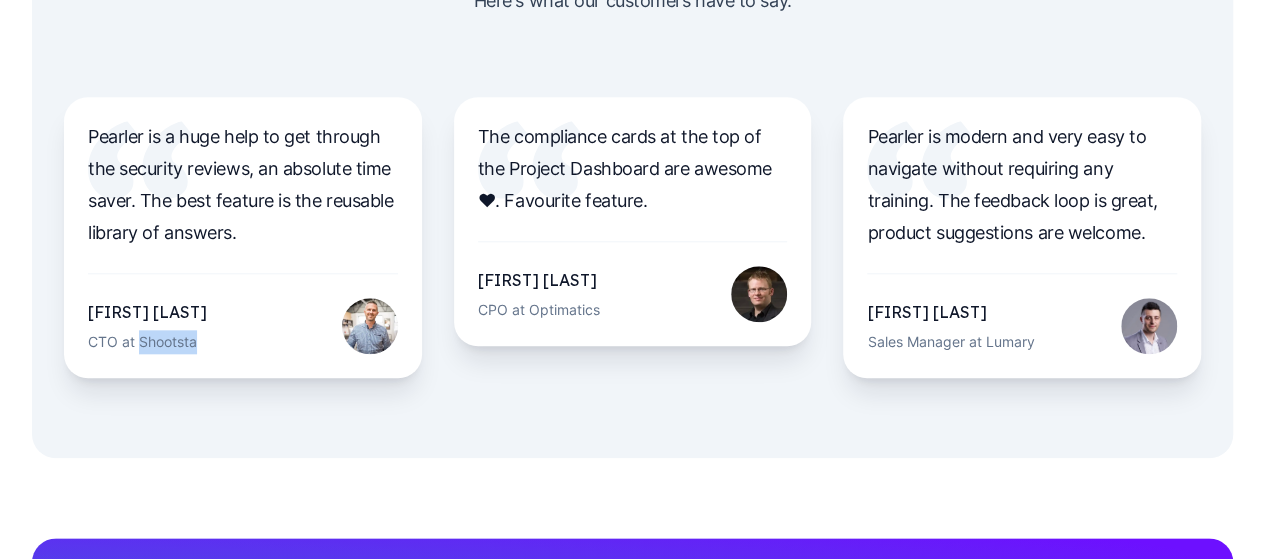 drag, startPoint x: 202, startPoint y: 339, endPoint x: 141, endPoint y: 333, distance: 61.294373 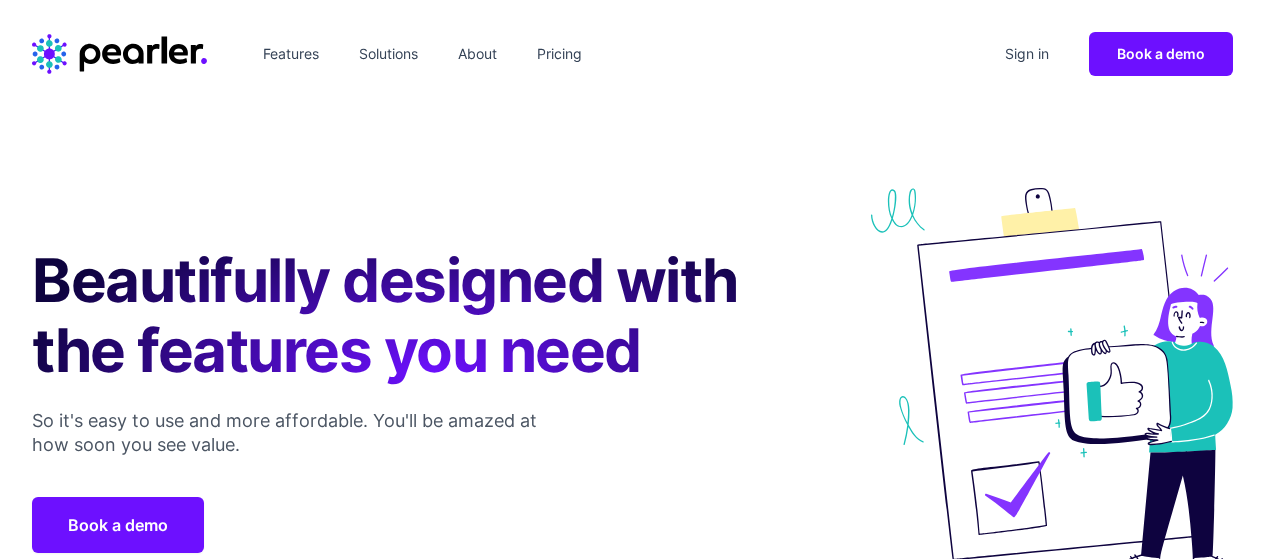 scroll, scrollTop: 0, scrollLeft: 0, axis: both 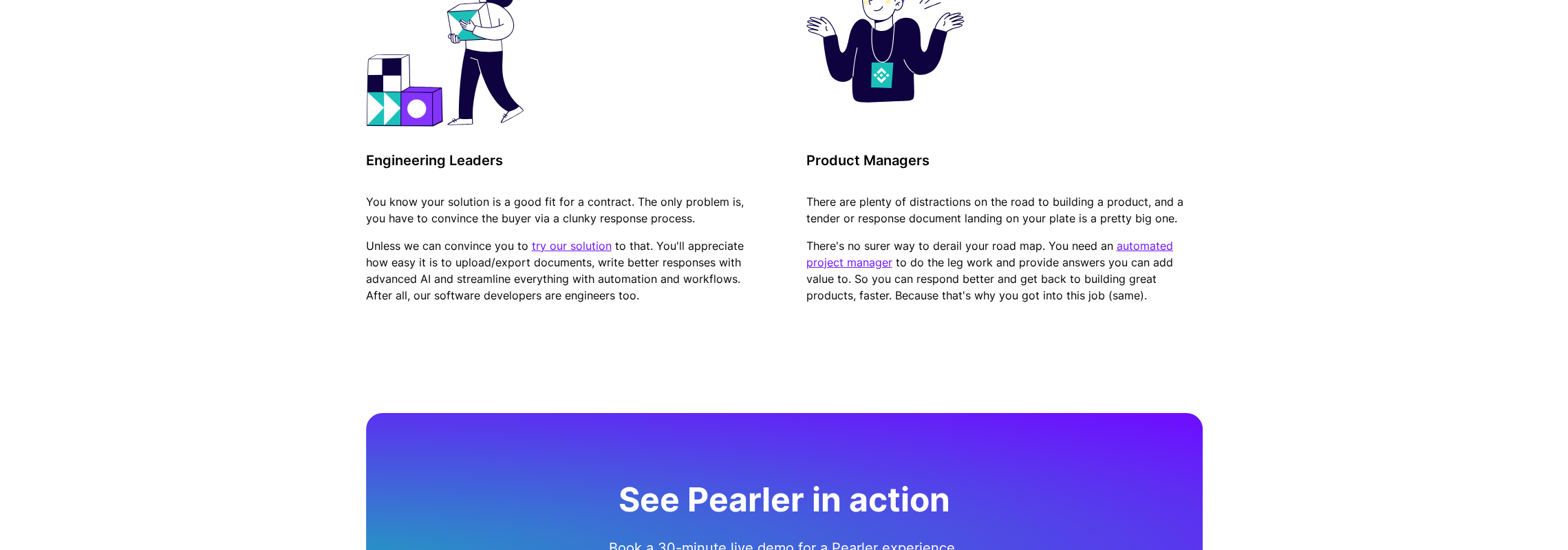 click on "automated project manager" at bounding box center (989, 254) 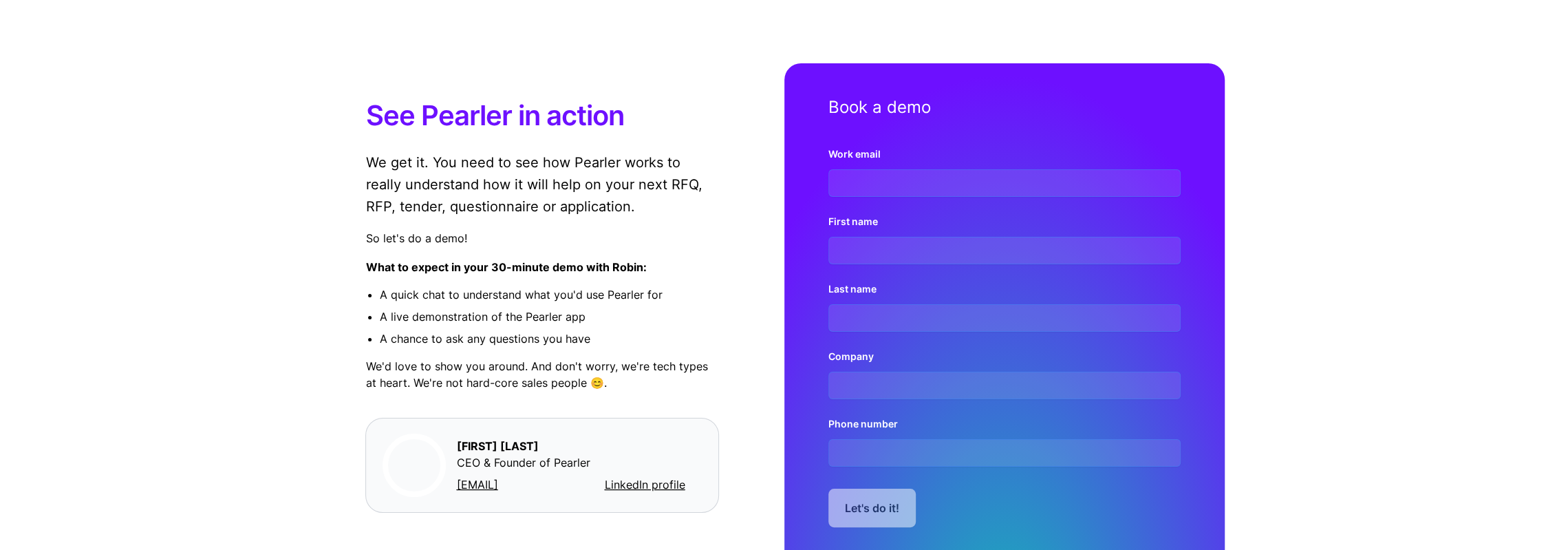 scroll, scrollTop: 138, scrollLeft: 0, axis: vertical 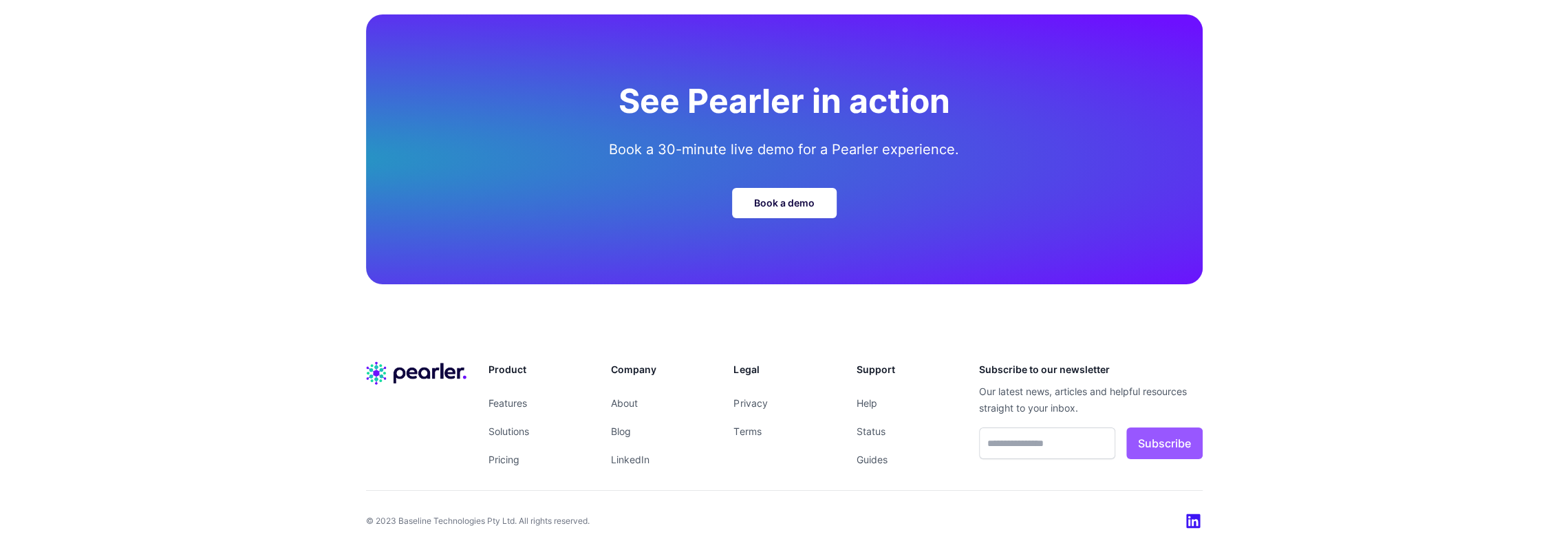 click on "Blog" at bounding box center [621, 431] 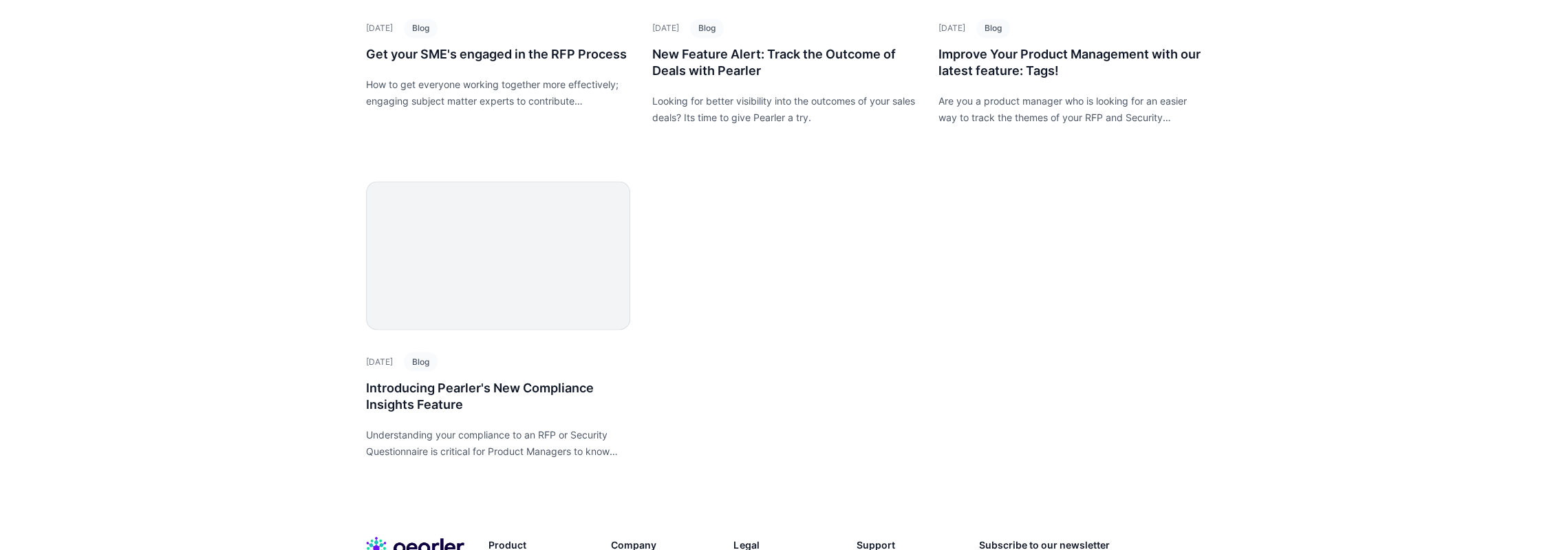 scroll, scrollTop: 2259, scrollLeft: 0, axis: vertical 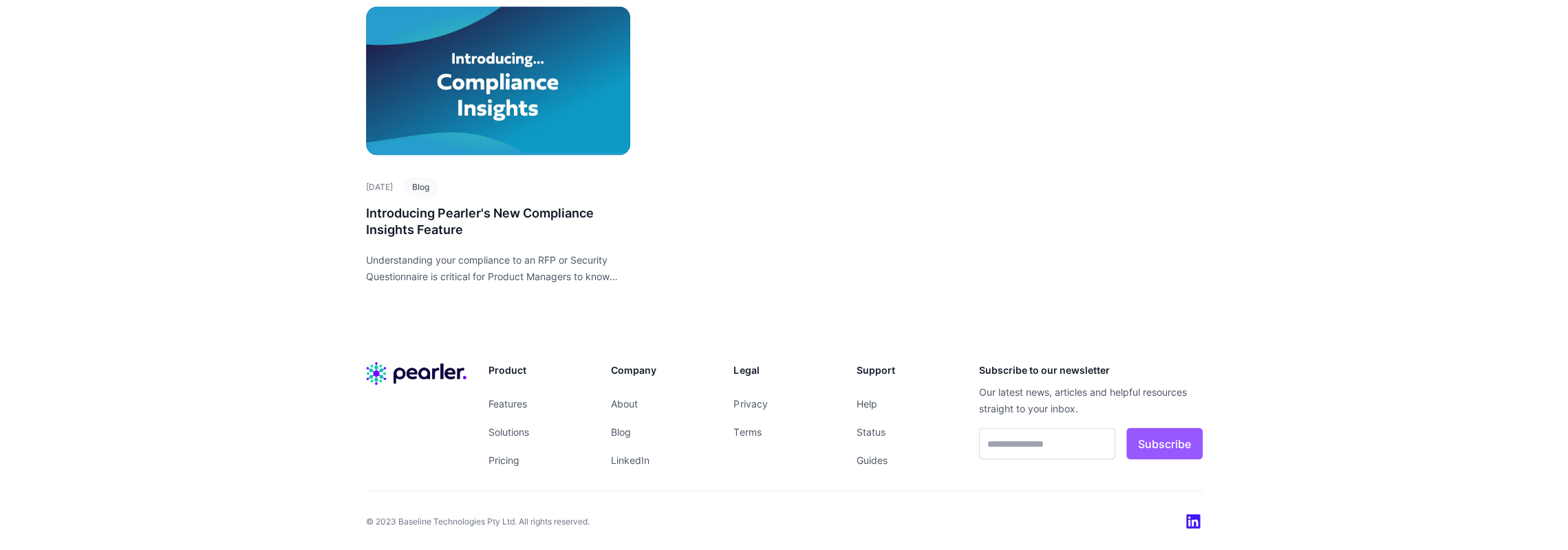 click on "Guides" at bounding box center (872, 459) 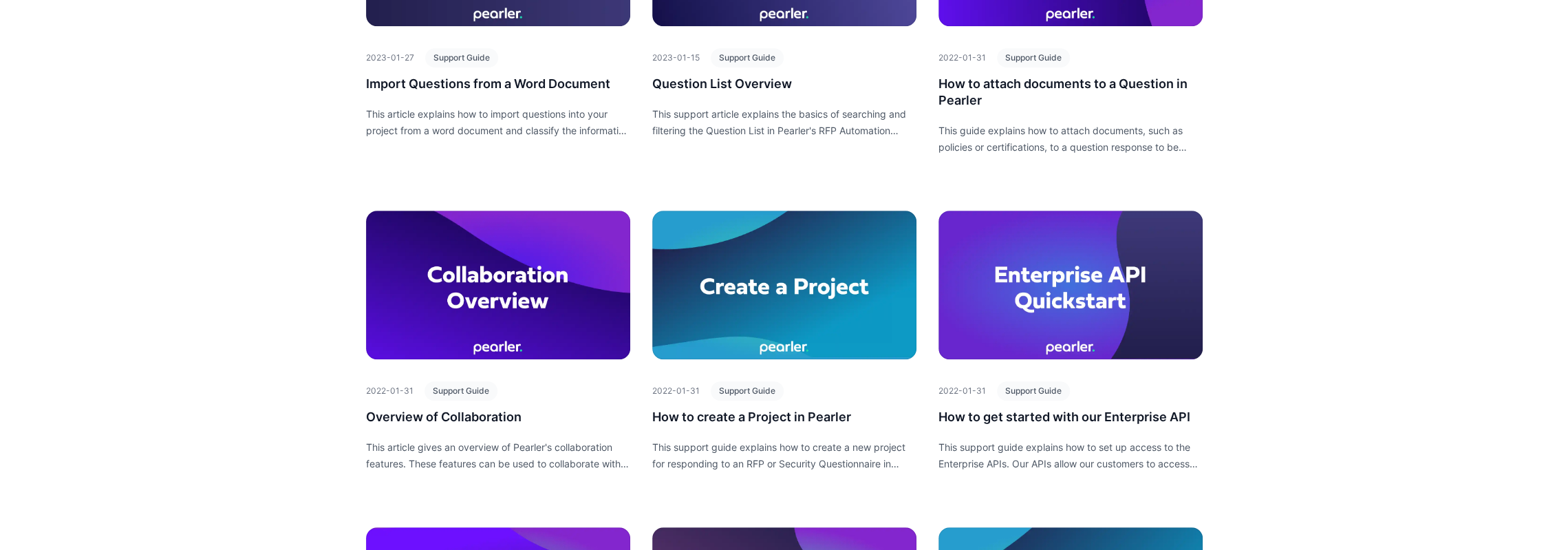 scroll, scrollTop: 826, scrollLeft: 0, axis: vertical 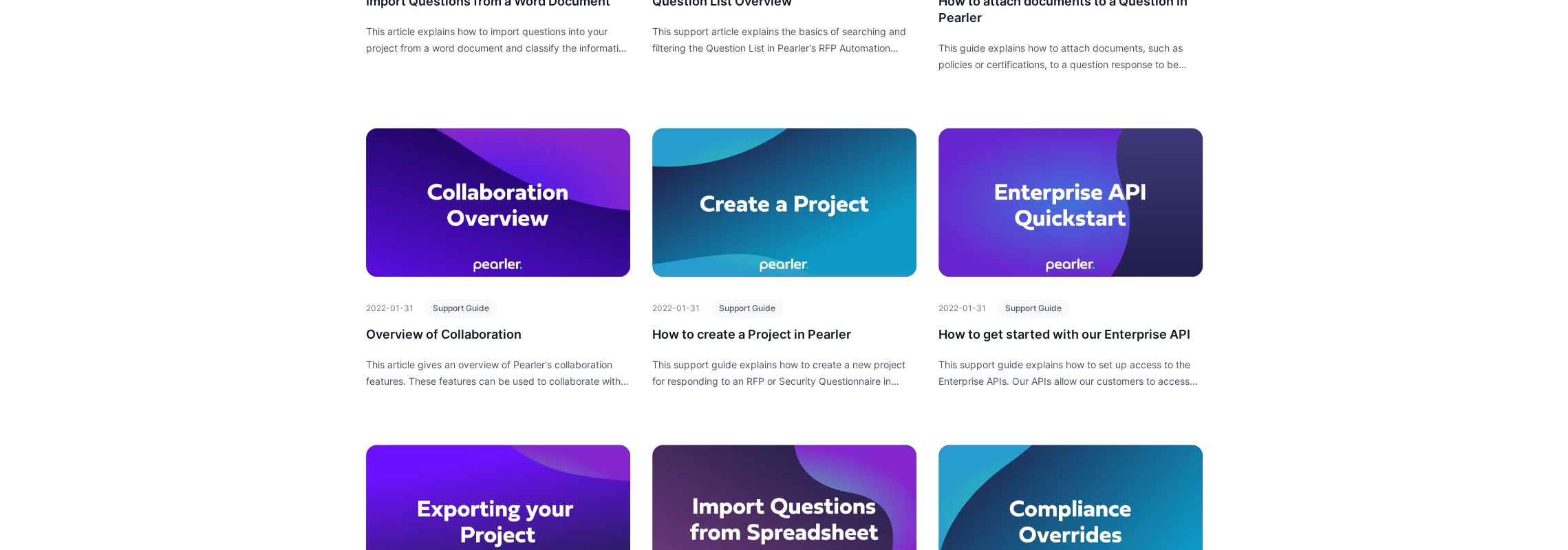 click at bounding box center [1071, 202] 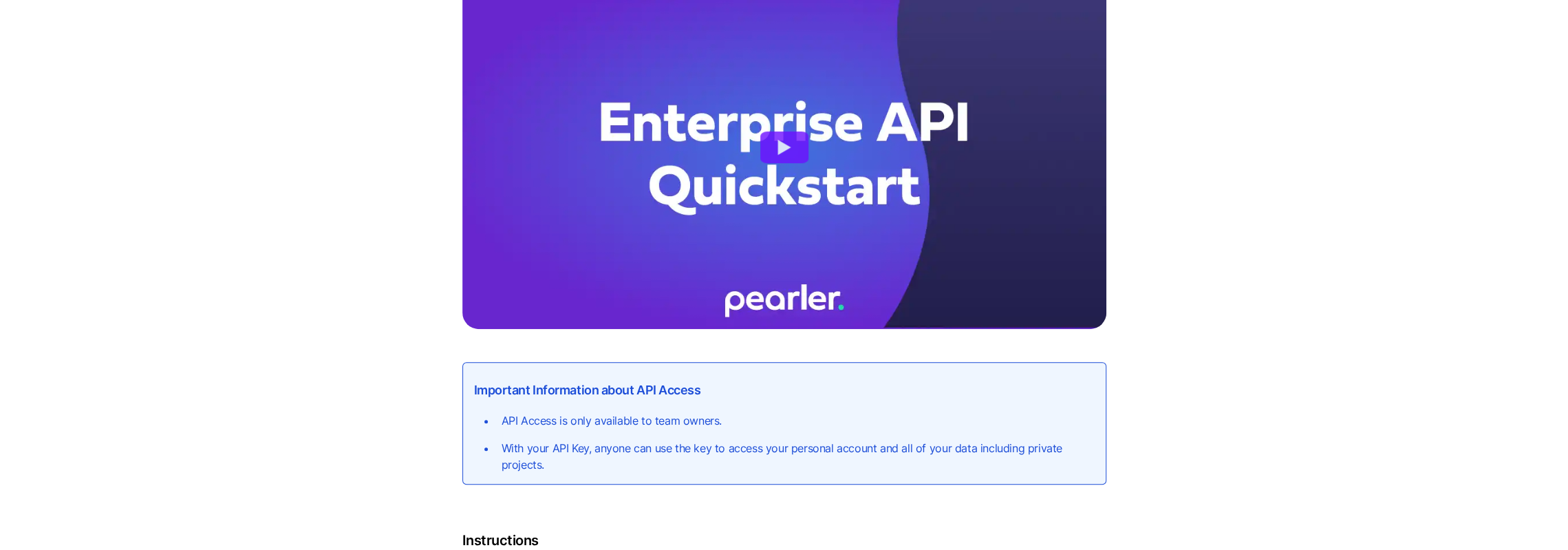 scroll, scrollTop: 344, scrollLeft: 0, axis: vertical 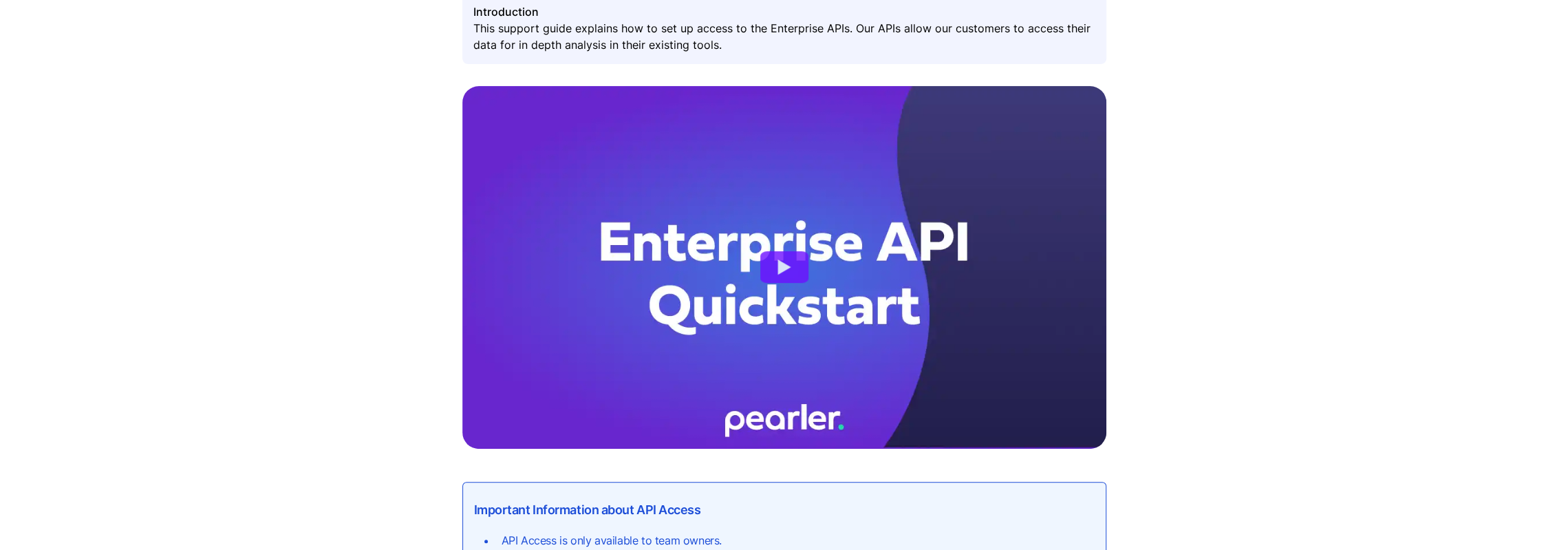 click at bounding box center [784, 267] 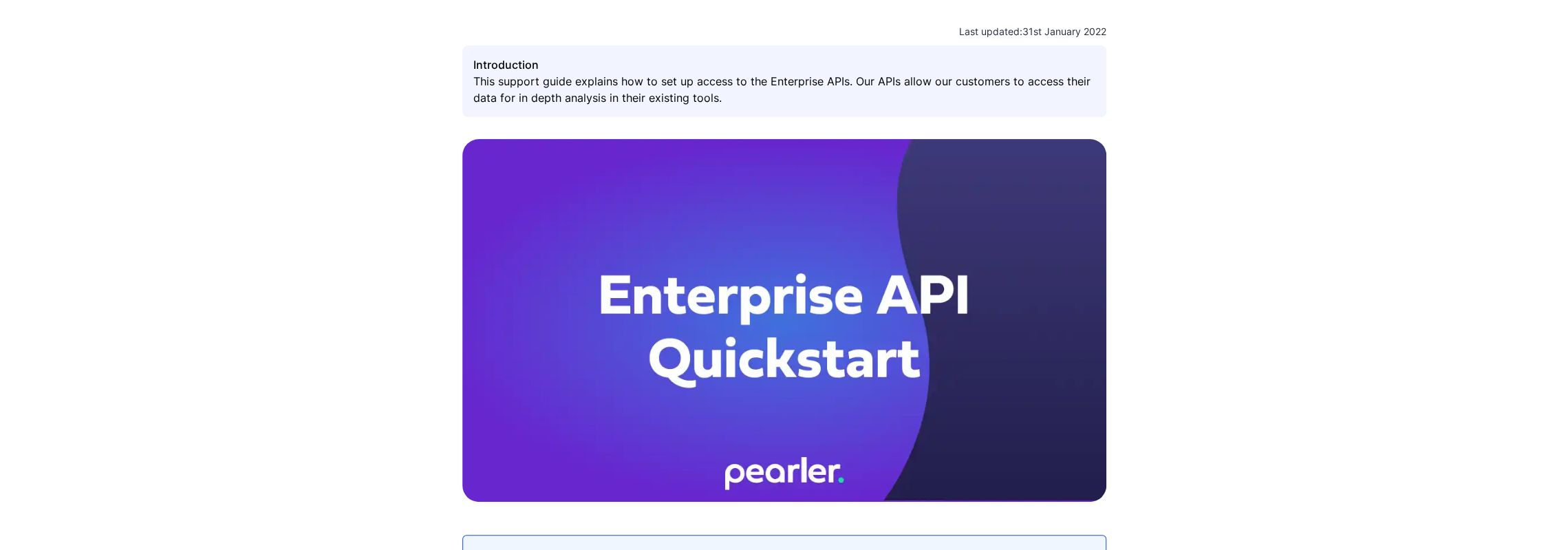 scroll, scrollTop: 344, scrollLeft: 0, axis: vertical 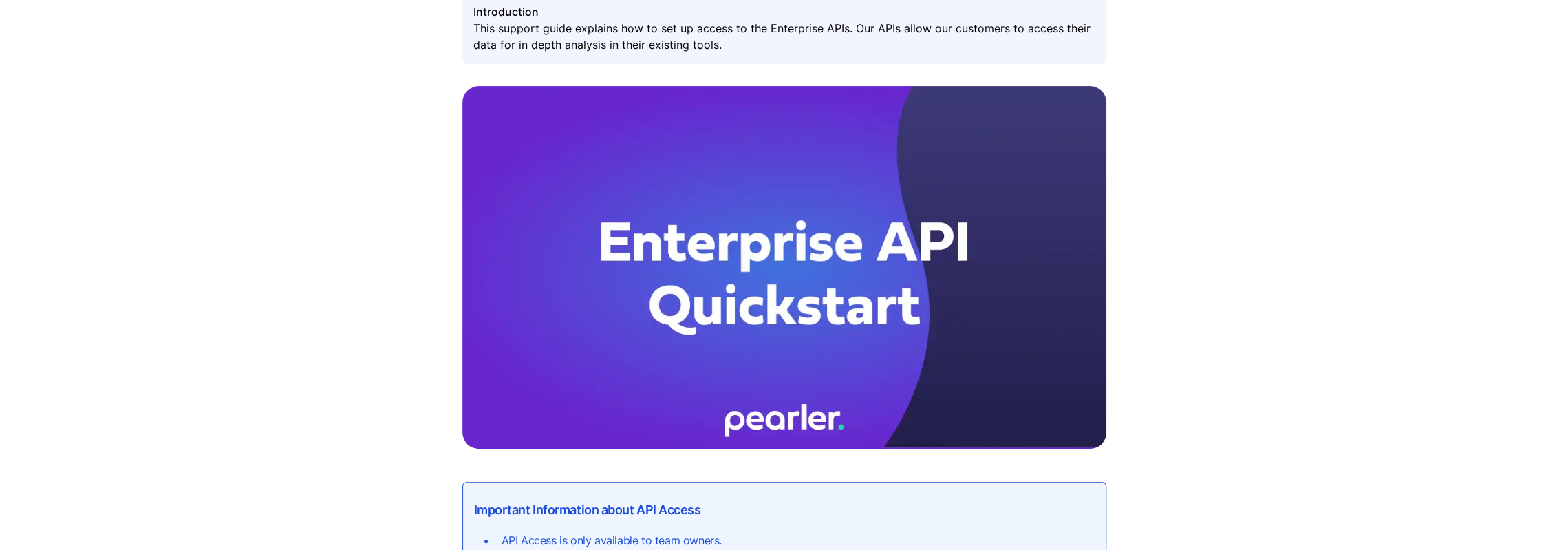 click on "Features Solutions About Pricing Sign in Book a demo Support   >   How to get started with our Enterprise API How to get started with our Enterprise API Any questions?   Get in touch. Last updated:  [DATE] Introduction This support guide explains how to set up access to the Enterprise APIs. Our APIs allow our customers to access their data for in depth analysis in their existing tools.
Important Information about API Access
API Access is only available to team owners.
With your API Key, anyone can use the key to access your personal account and all of your data including private projects.
Instructions
To set up an  API Key :
Click on the  Manage your account settings  option at the bottom of the  Application Navigation Bar  on the left side of the screen.
The  Settings  window displays.
Click  API Access  at the top of the screen.
Click the  Generate Access  button.
An  API Key  is generated and information on API requests and responses displays.
Click any of the   or" at bounding box center (784, -70) 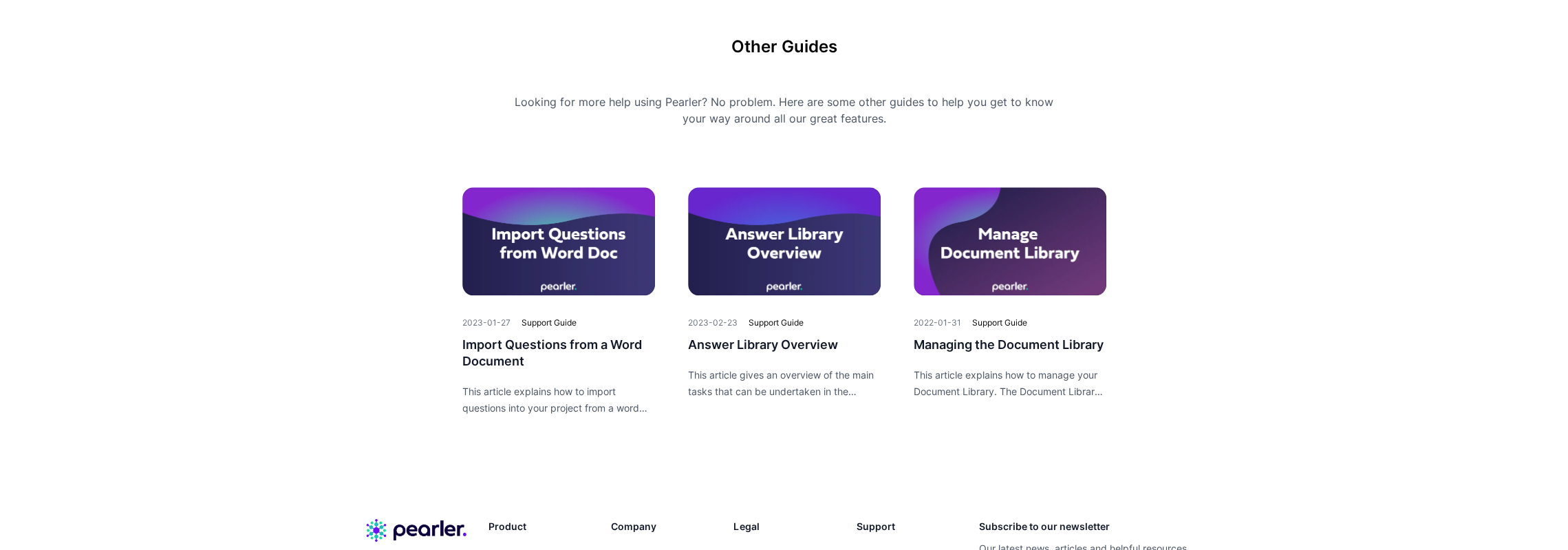 scroll, scrollTop: 1446, scrollLeft: 0, axis: vertical 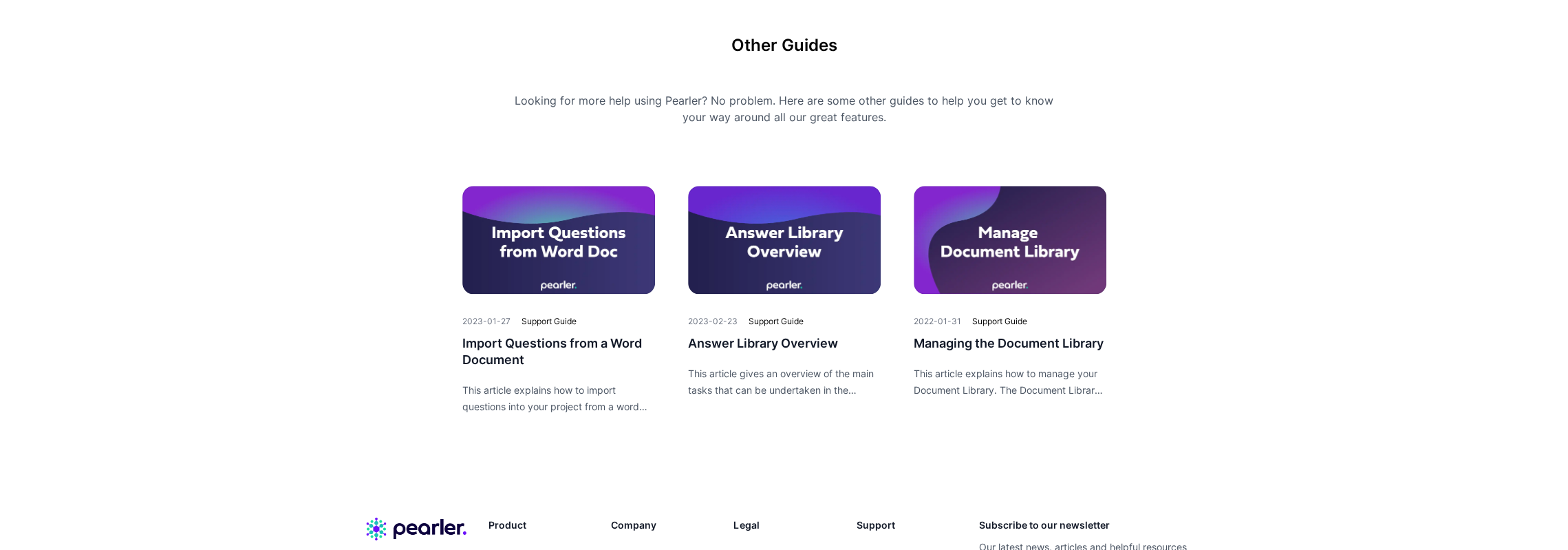 click at bounding box center (784, 240) 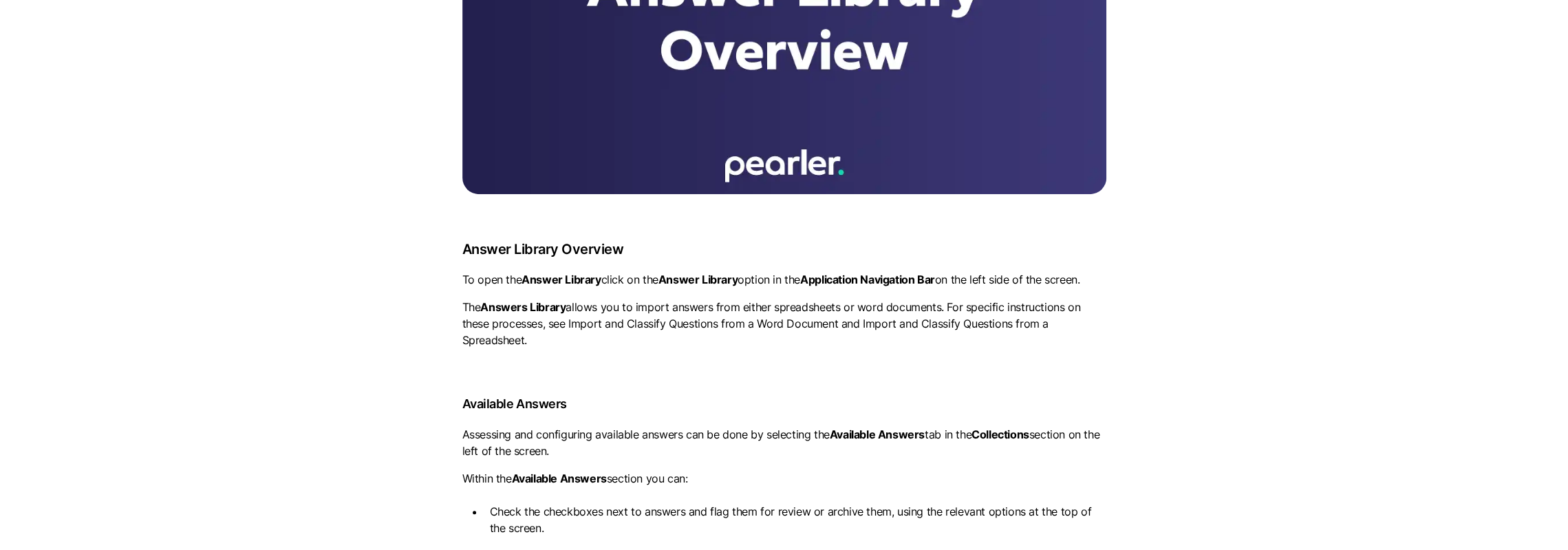 scroll, scrollTop: 0, scrollLeft: 0, axis: both 